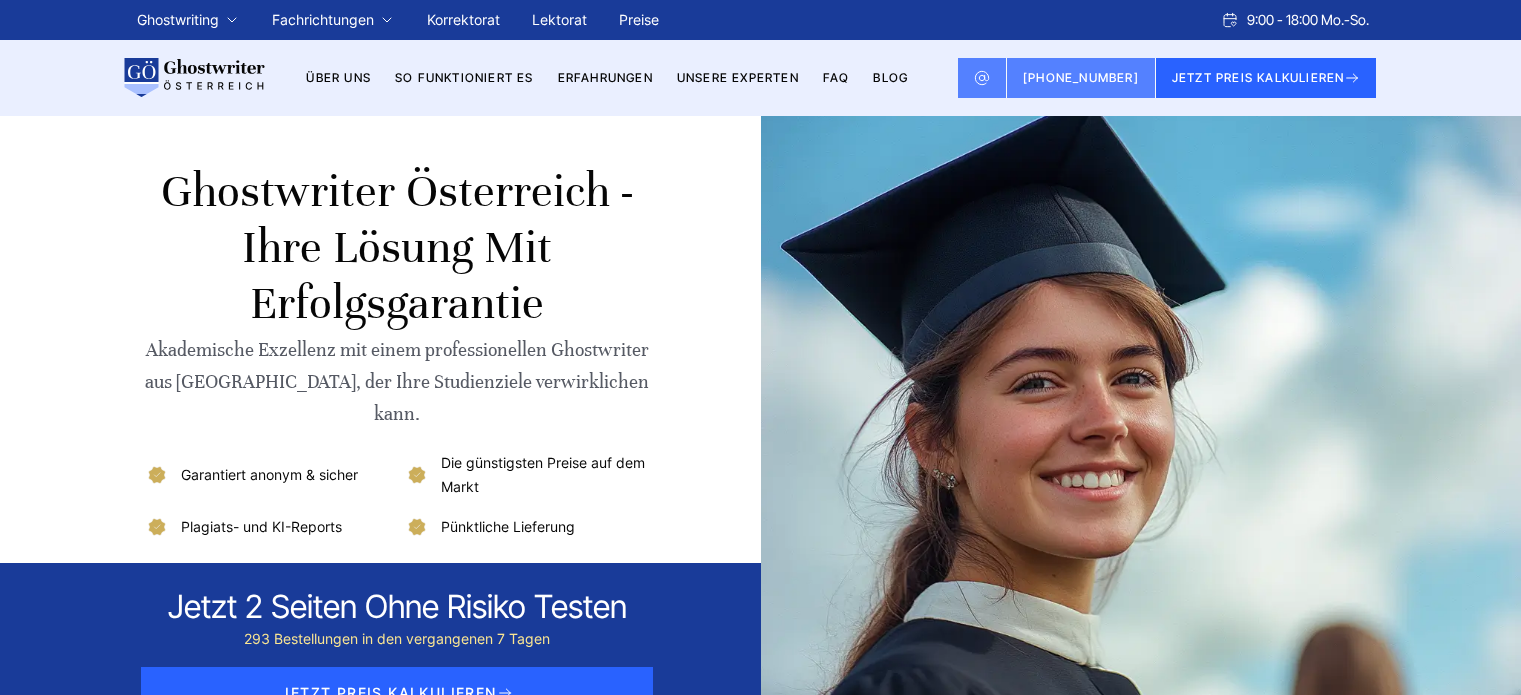 scroll, scrollTop: 0, scrollLeft: 0, axis: both 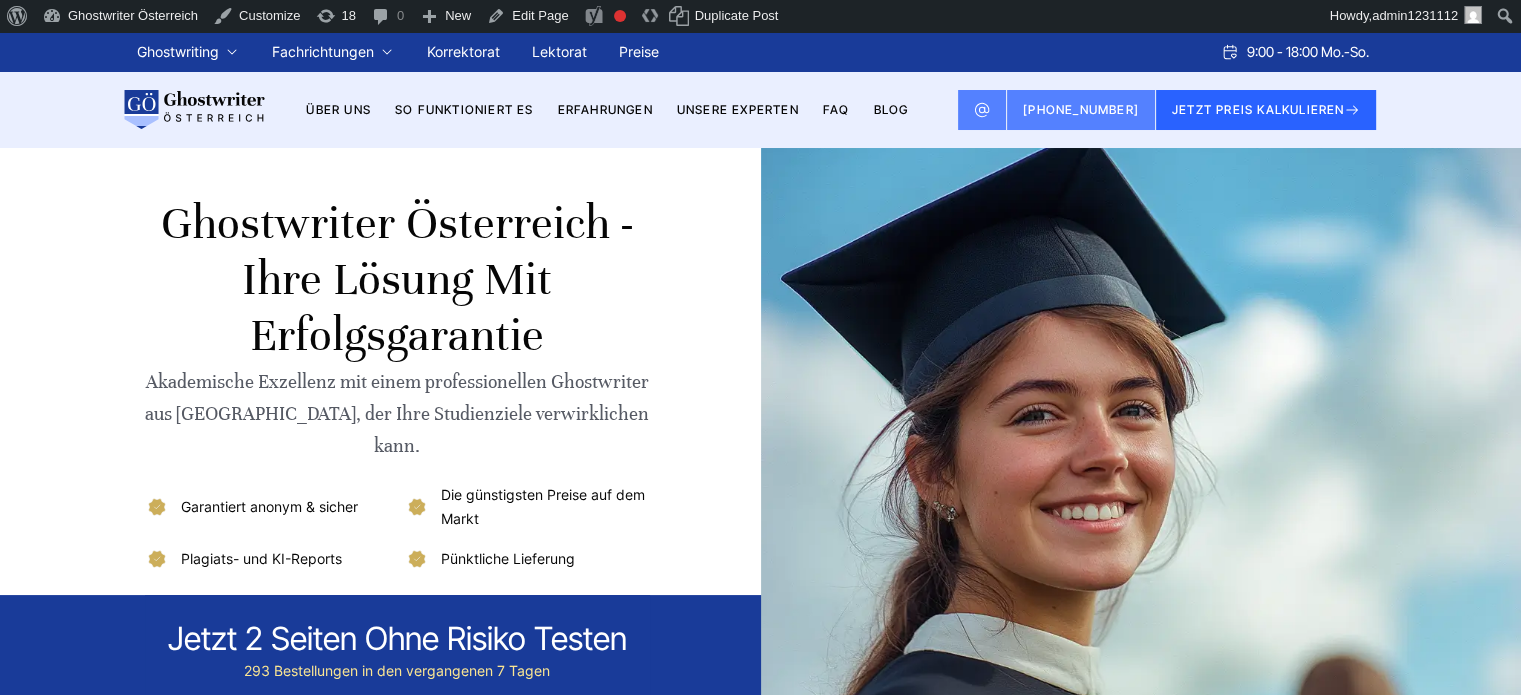 click on "BLOG" at bounding box center (890, 109) 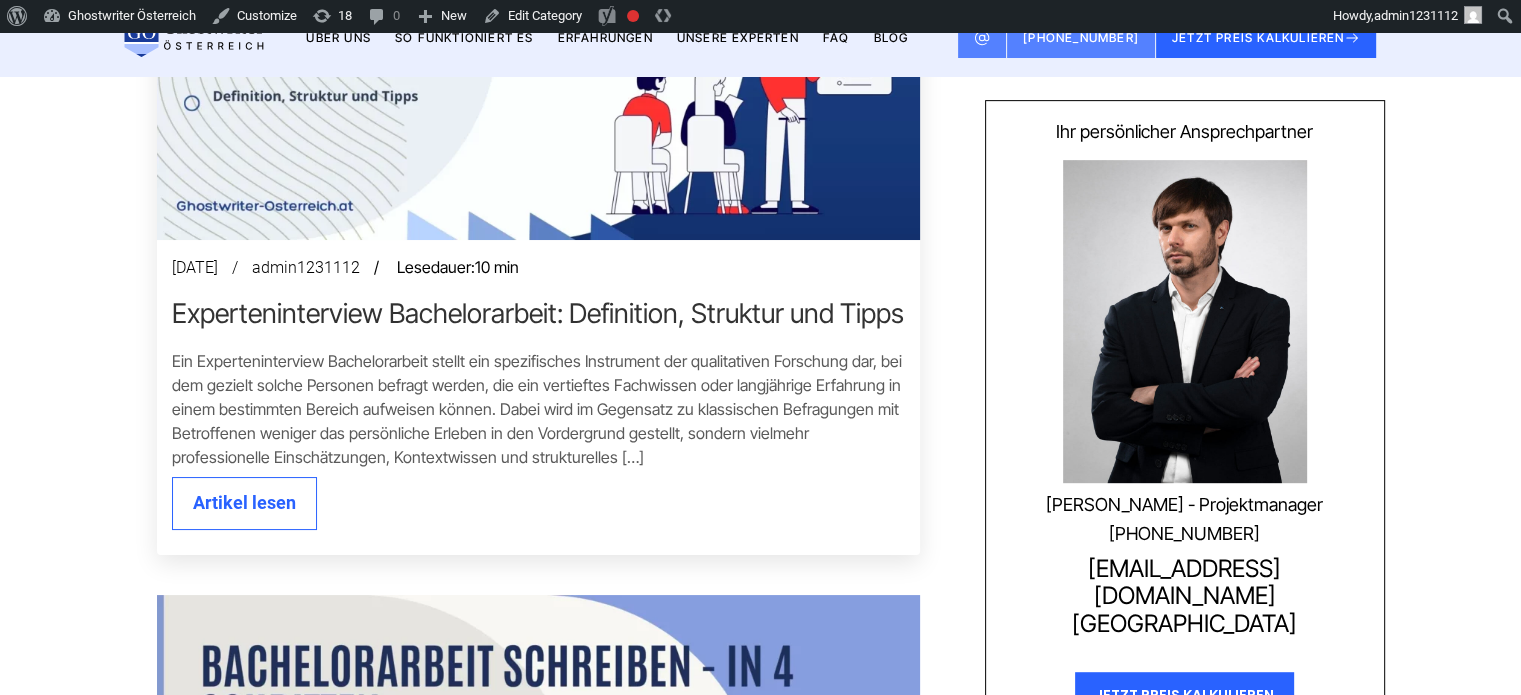 scroll, scrollTop: 900, scrollLeft: 0, axis: vertical 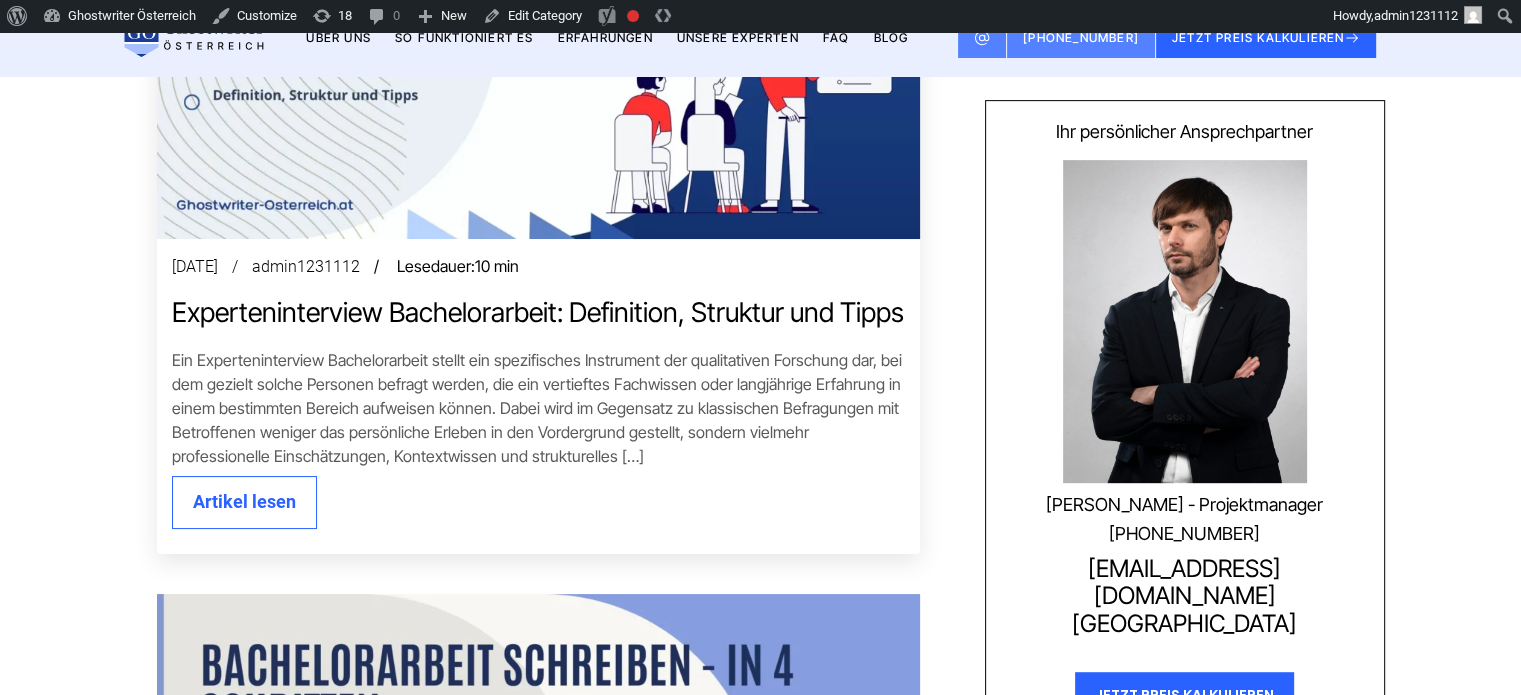 click at bounding box center (538, 24) 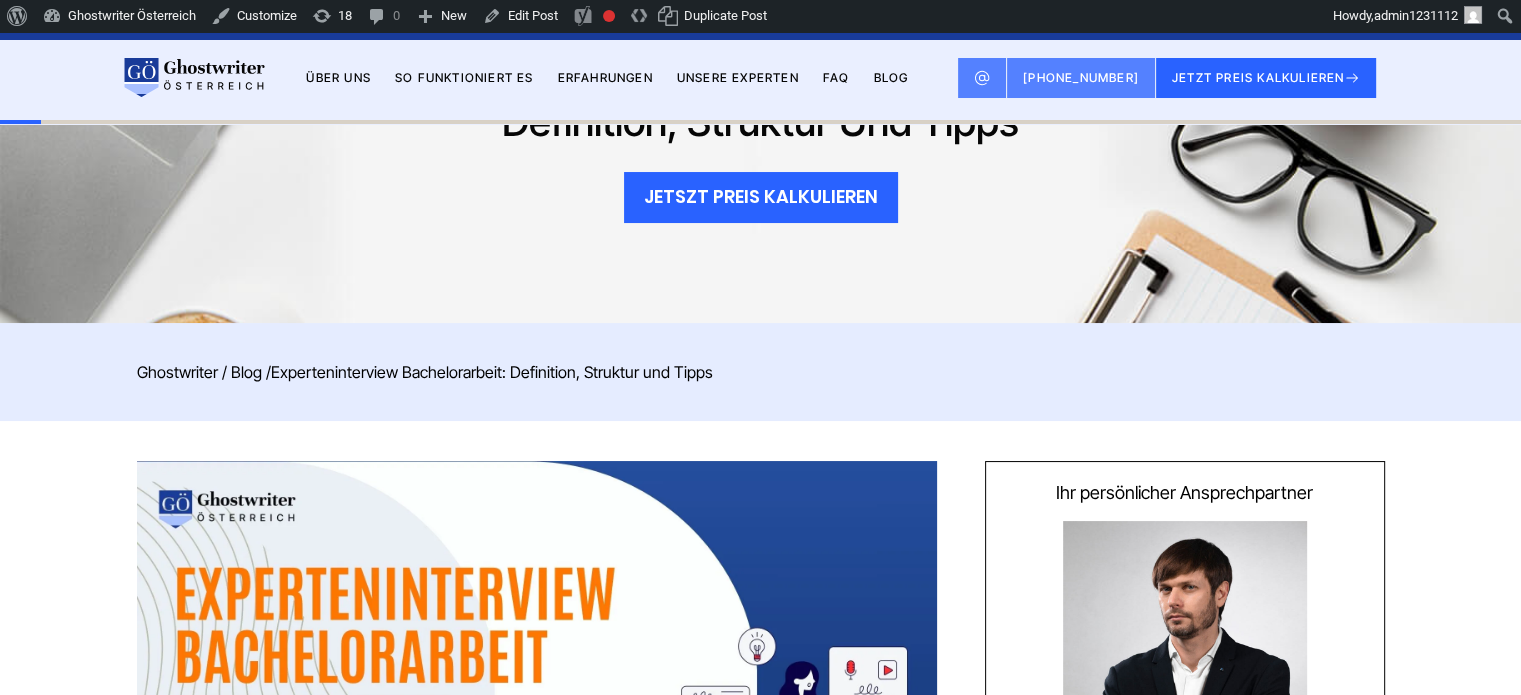 scroll, scrollTop: 100, scrollLeft: 0, axis: vertical 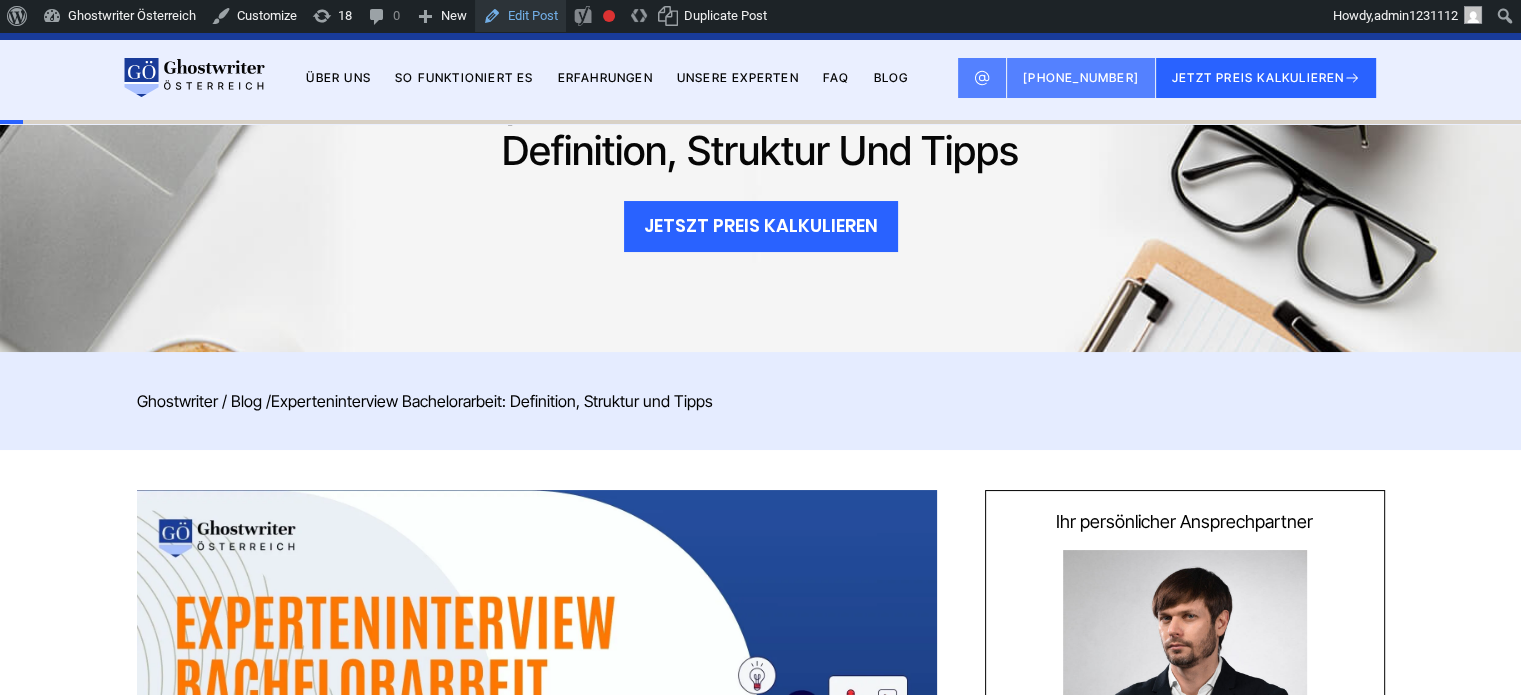 click on "Edit Post" at bounding box center (520, 16) 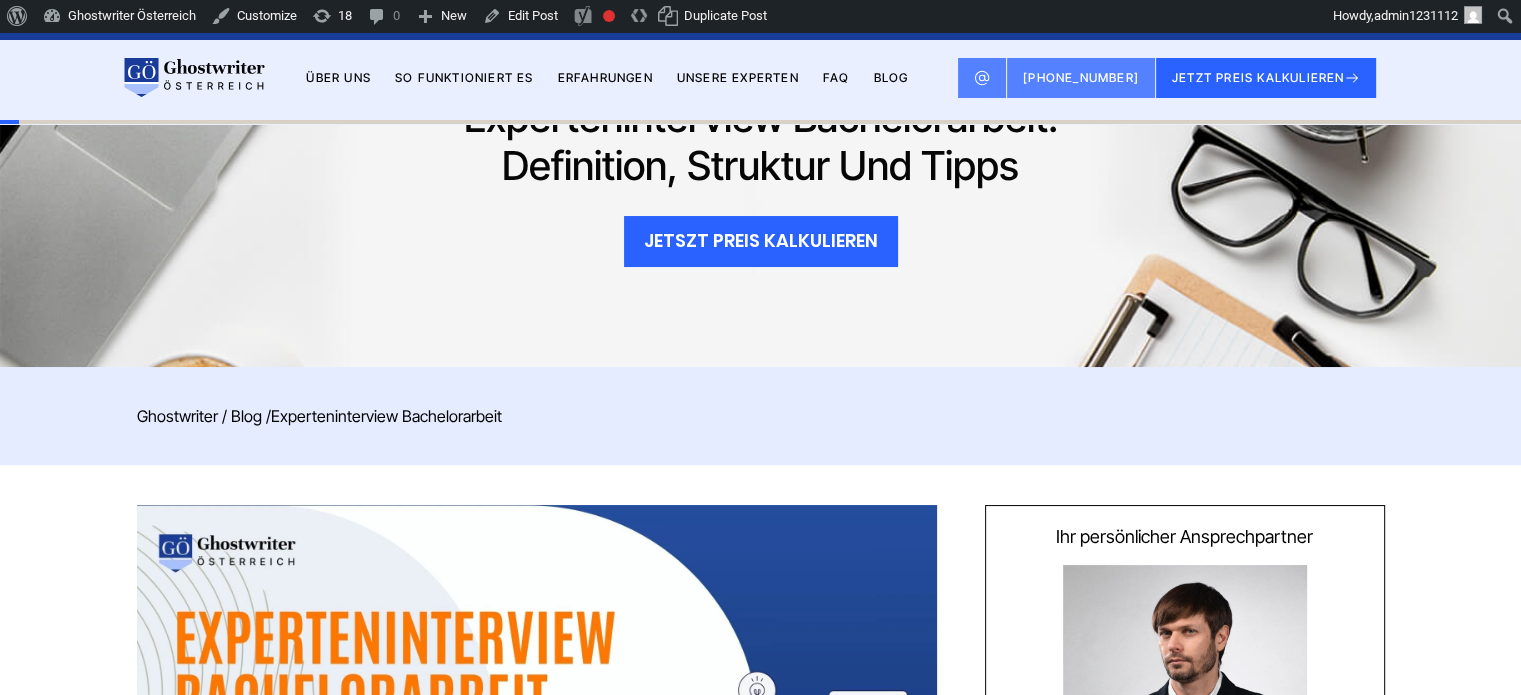 scroll, scrollTop: 0, scrollLeft: 0, axis: both 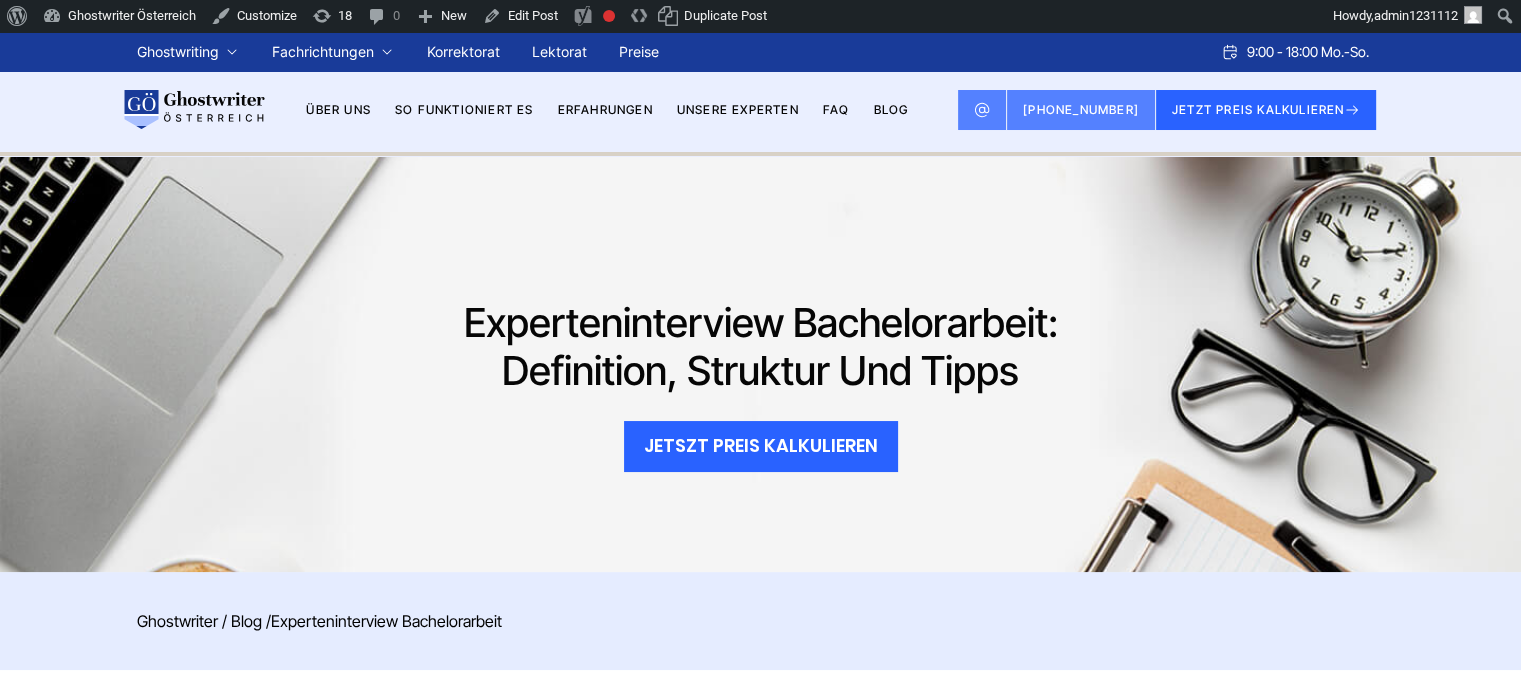 click on "Experteninterview Bachelorarbeit: Definition, Struktur und Tipps" at bounding box center [760, 347] 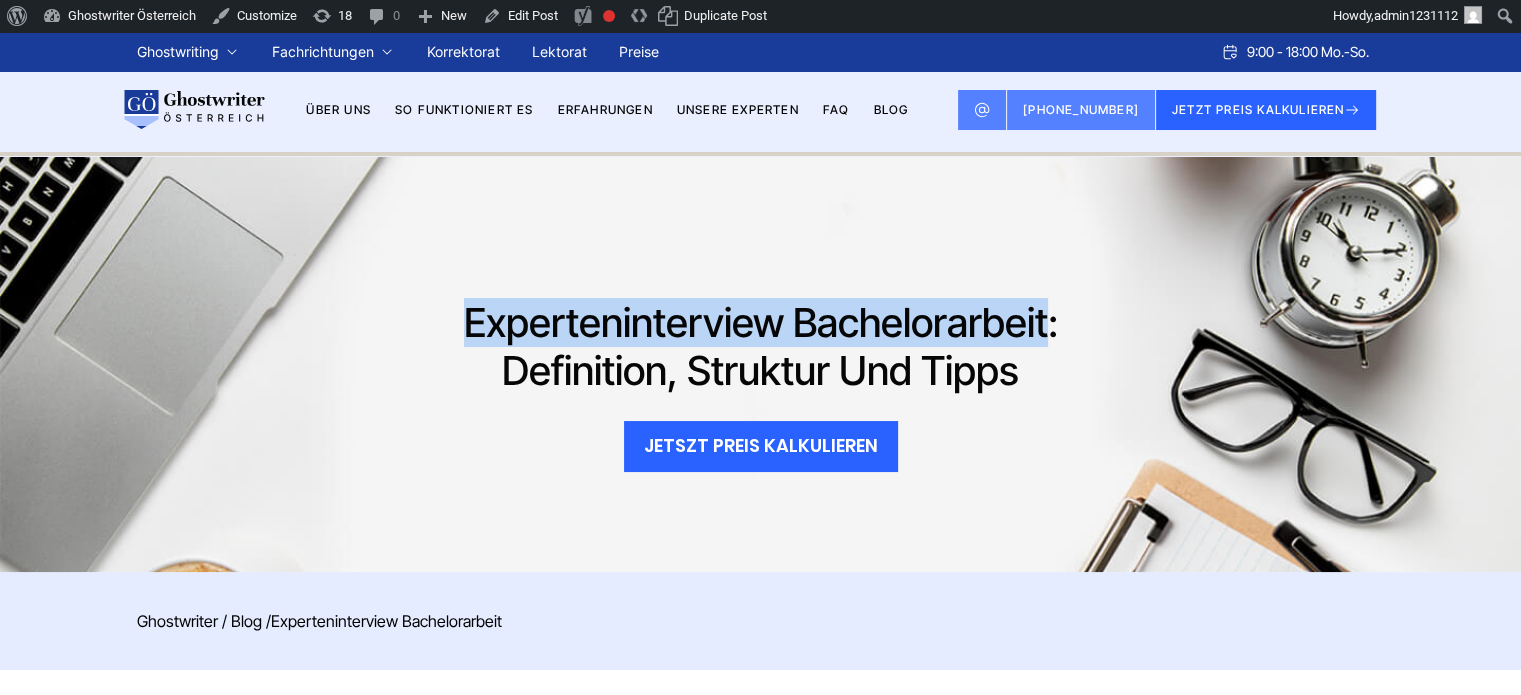 drag, startPoint x: 1011, startPoint y: 322, endPoint x: 470, endPoint y: 303, distance: 541.33356 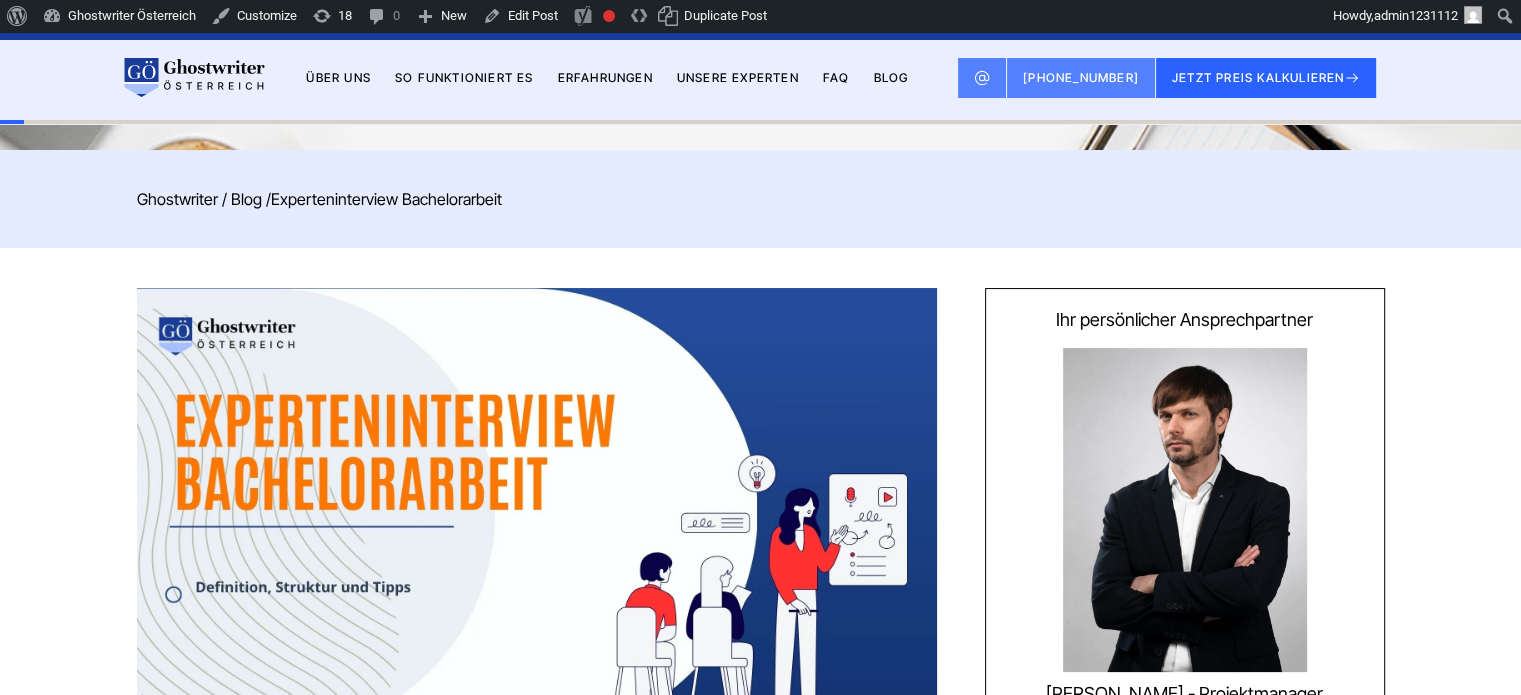 scroll, scrollTop: 100, scrollLeft: 0, axis: vertical 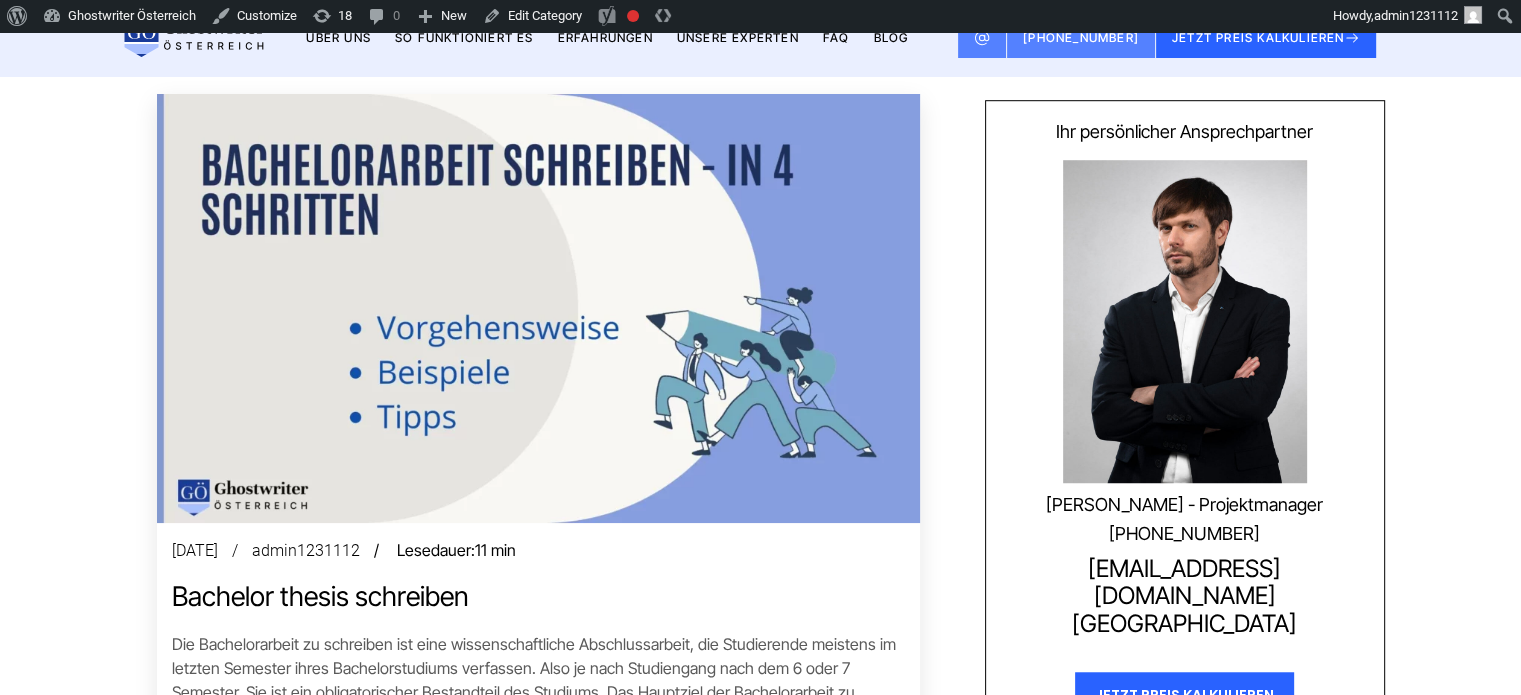 click at bounding box center [538, 308] 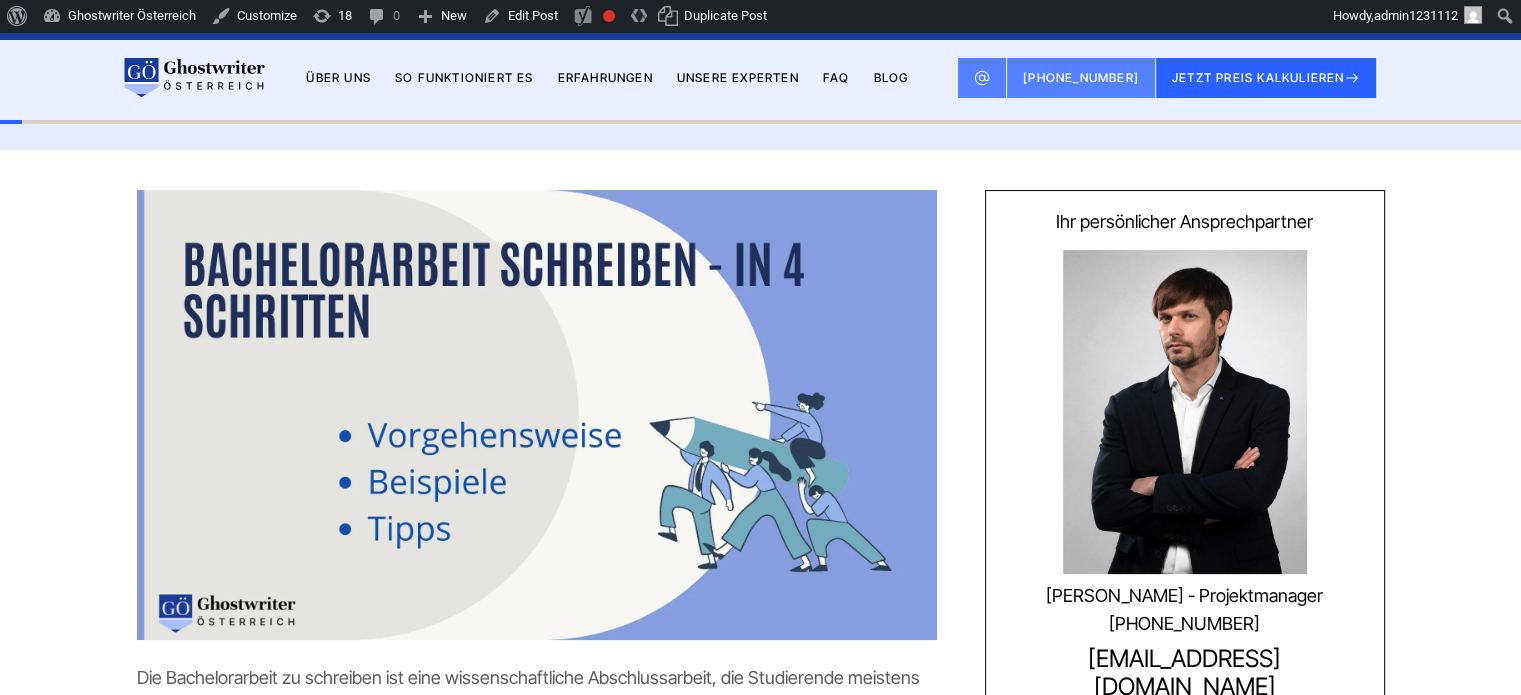 scroll, scrollTop: 0, scrollLeft: 0, axis: both 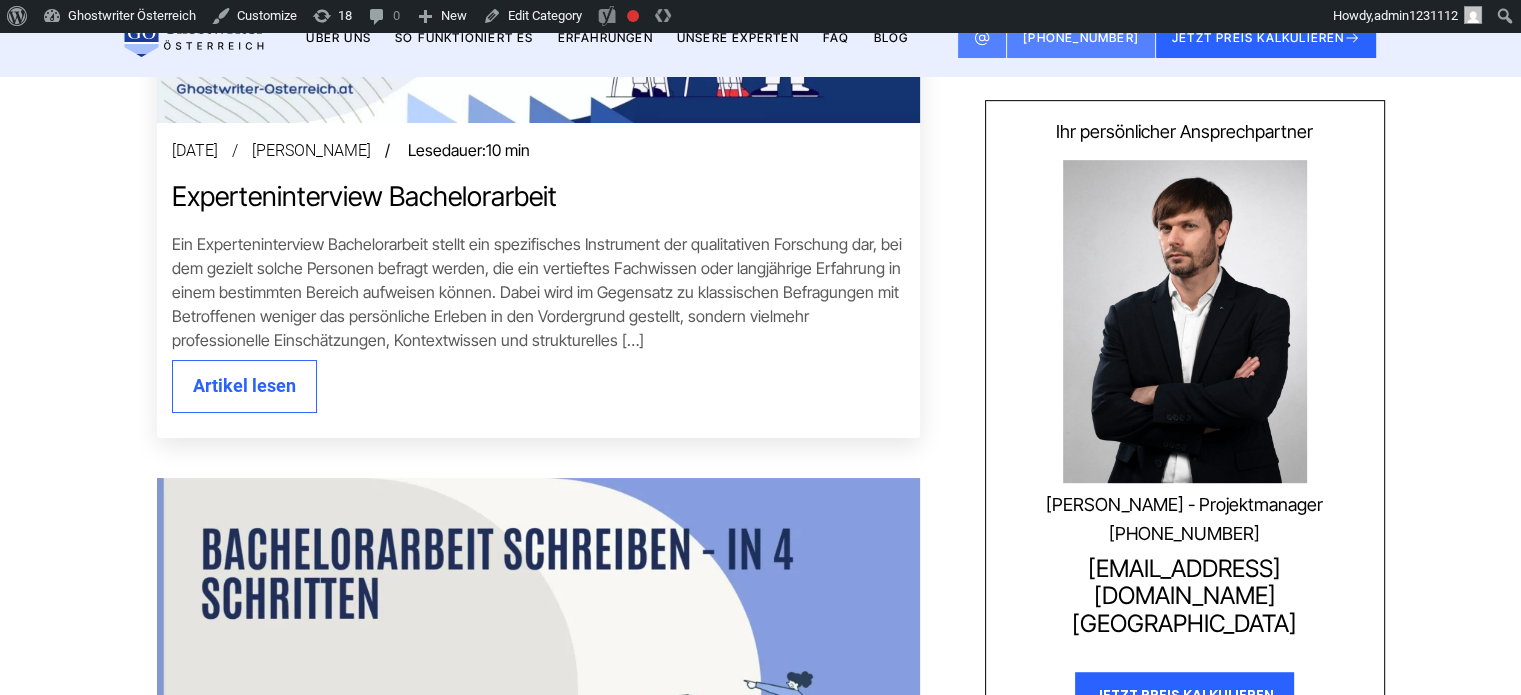 drag, startPoint x: 382, startPoint y: 148, endPoint x: 303, endPoint y: 153, distance: 79.15807 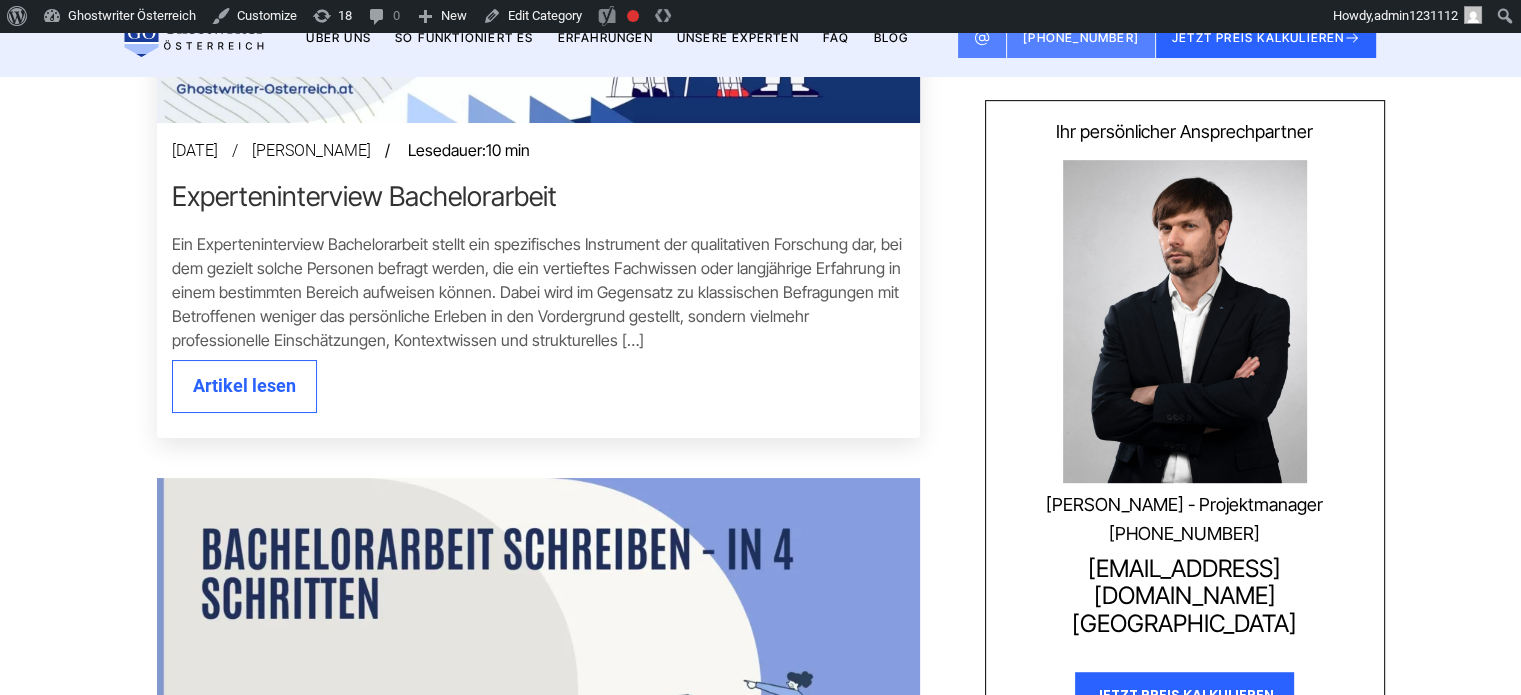 click on "Experteninterview Bachelorarbeit" at bounding box center [538, 196] 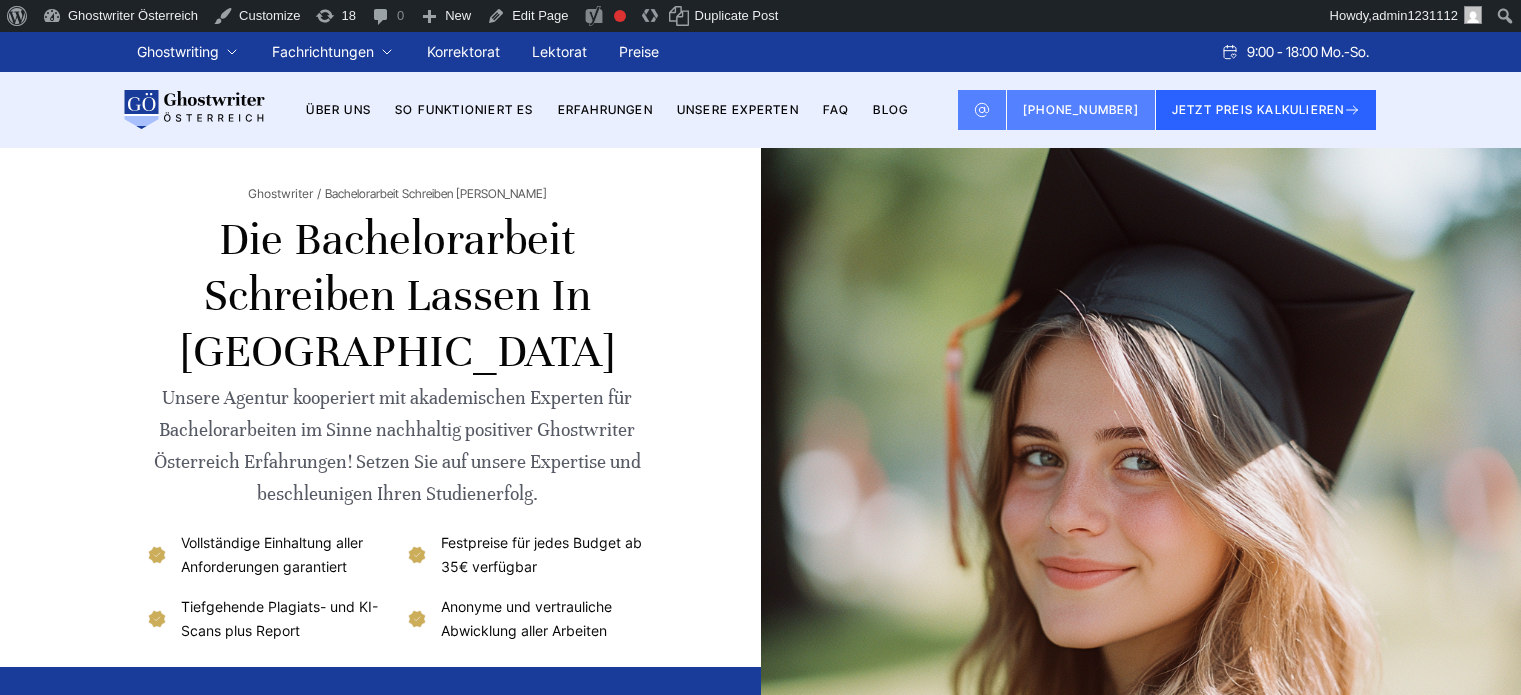 scroll, scrollTop: 0, scrollLeft: 0, axis: both 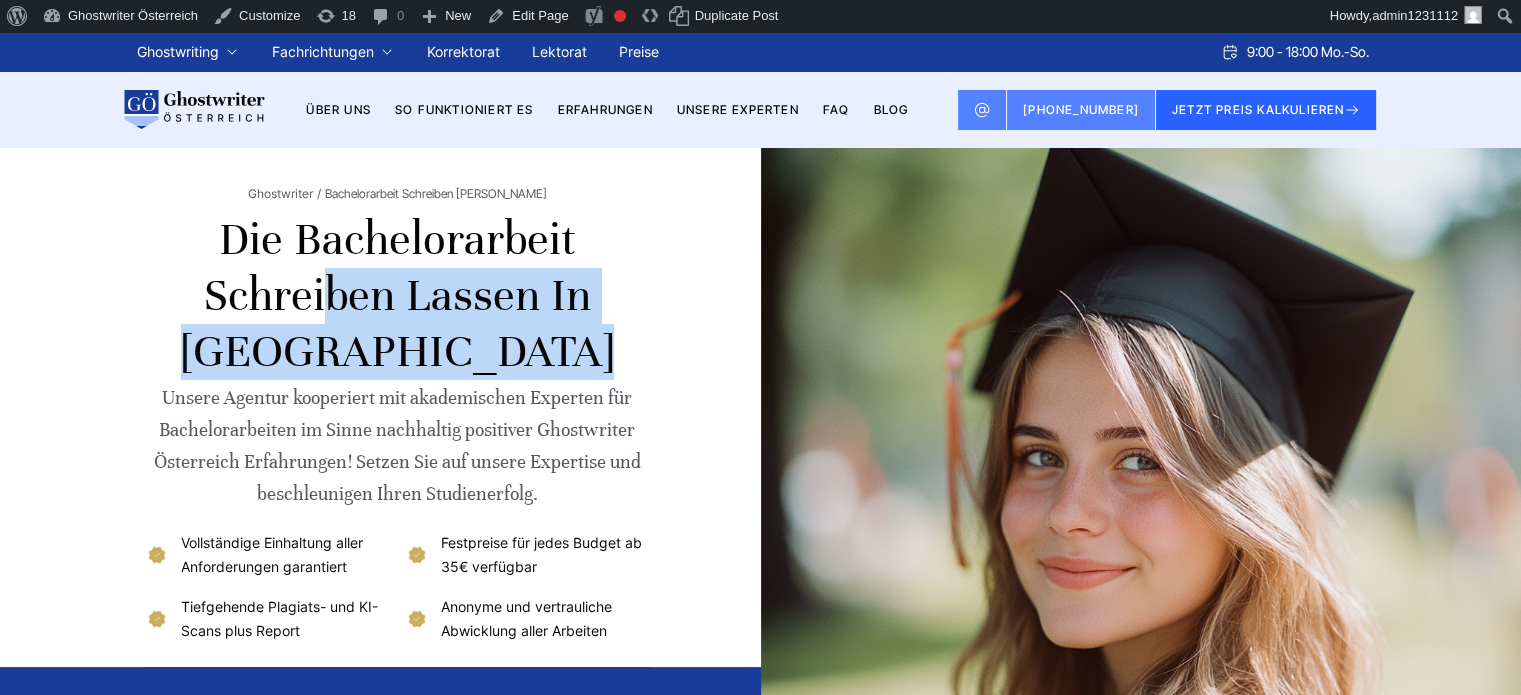 drag, startPoint x: 302, startPoint y: 239, endPoint x: 528, endPoint y: 292, distance: 232.13142 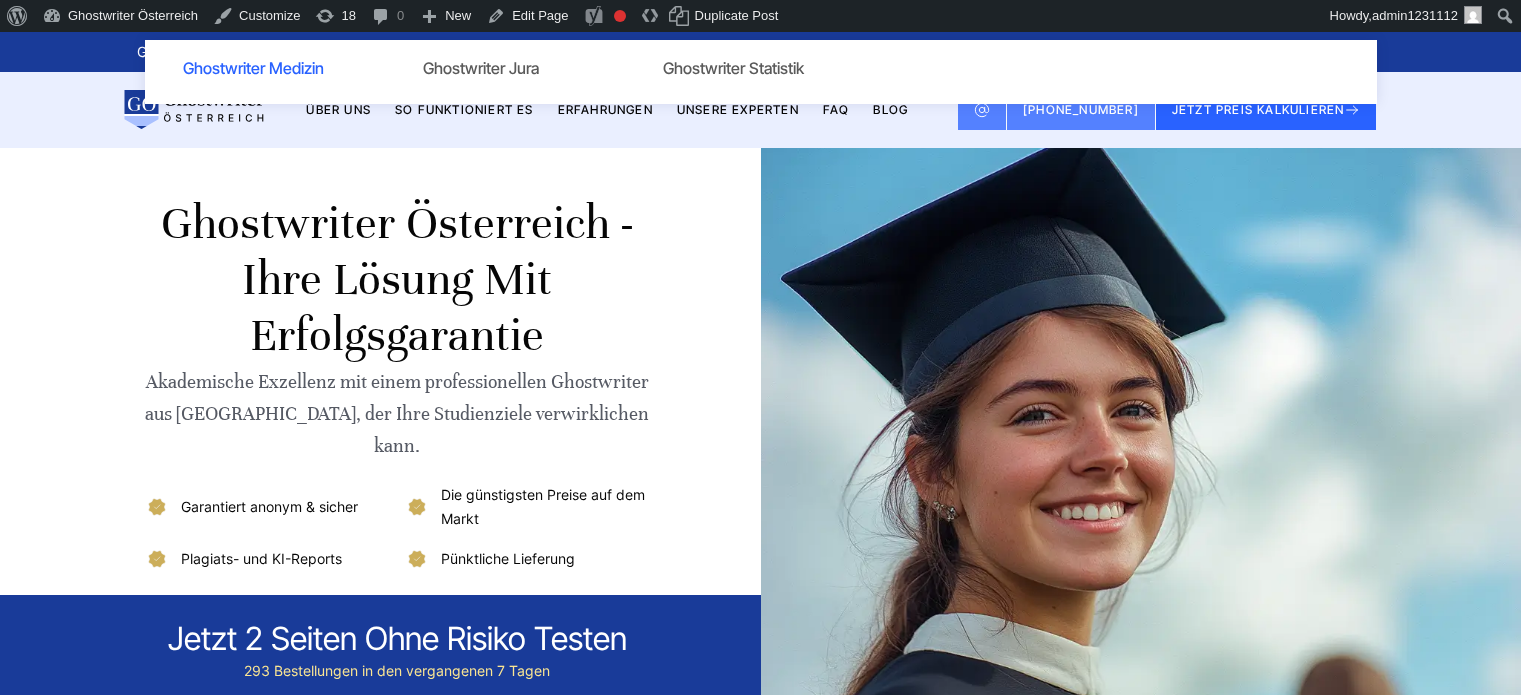 scroll, scrollTop: 0, scrollLeft: 0, axis: both 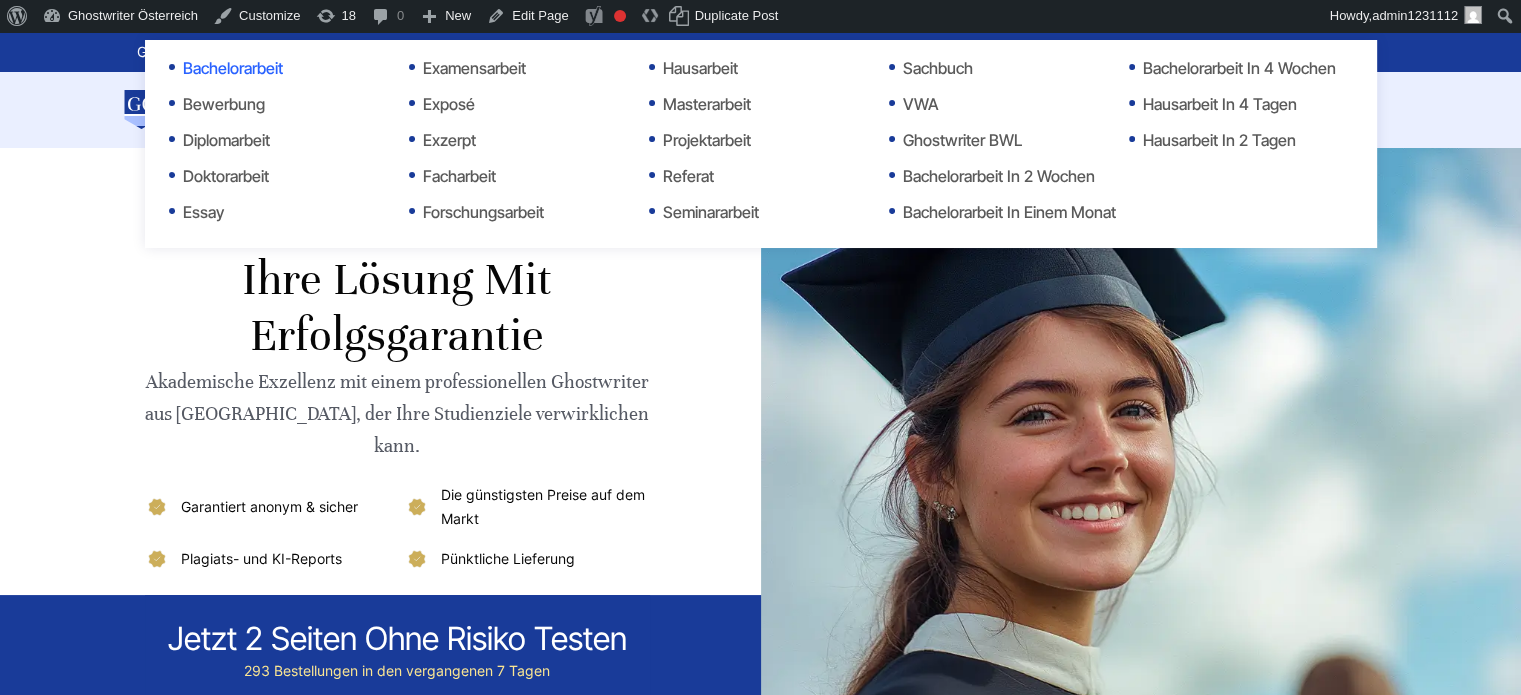 click on "Bachelorarbeit" at bounding box center (269, 68) 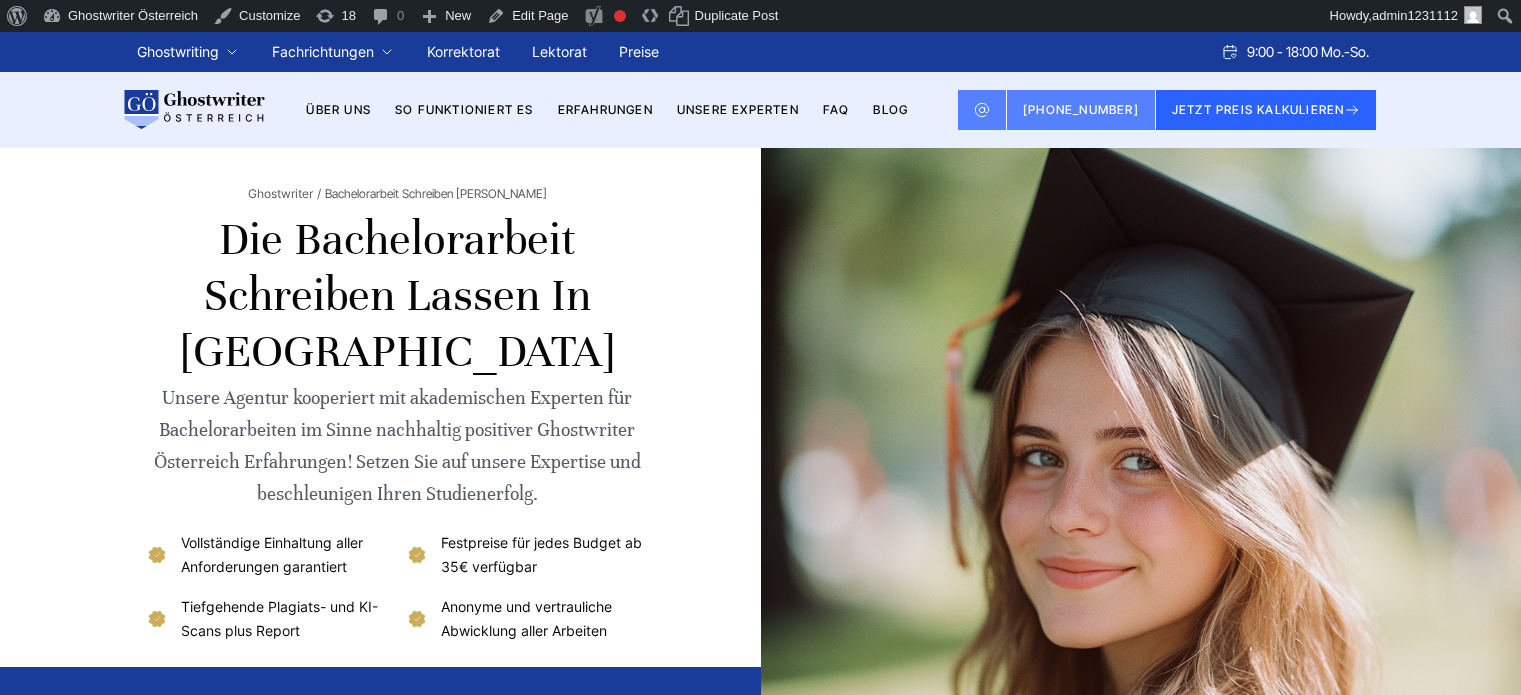 scroll, scrollTop: 0, scrollLeft: 0, axis: both 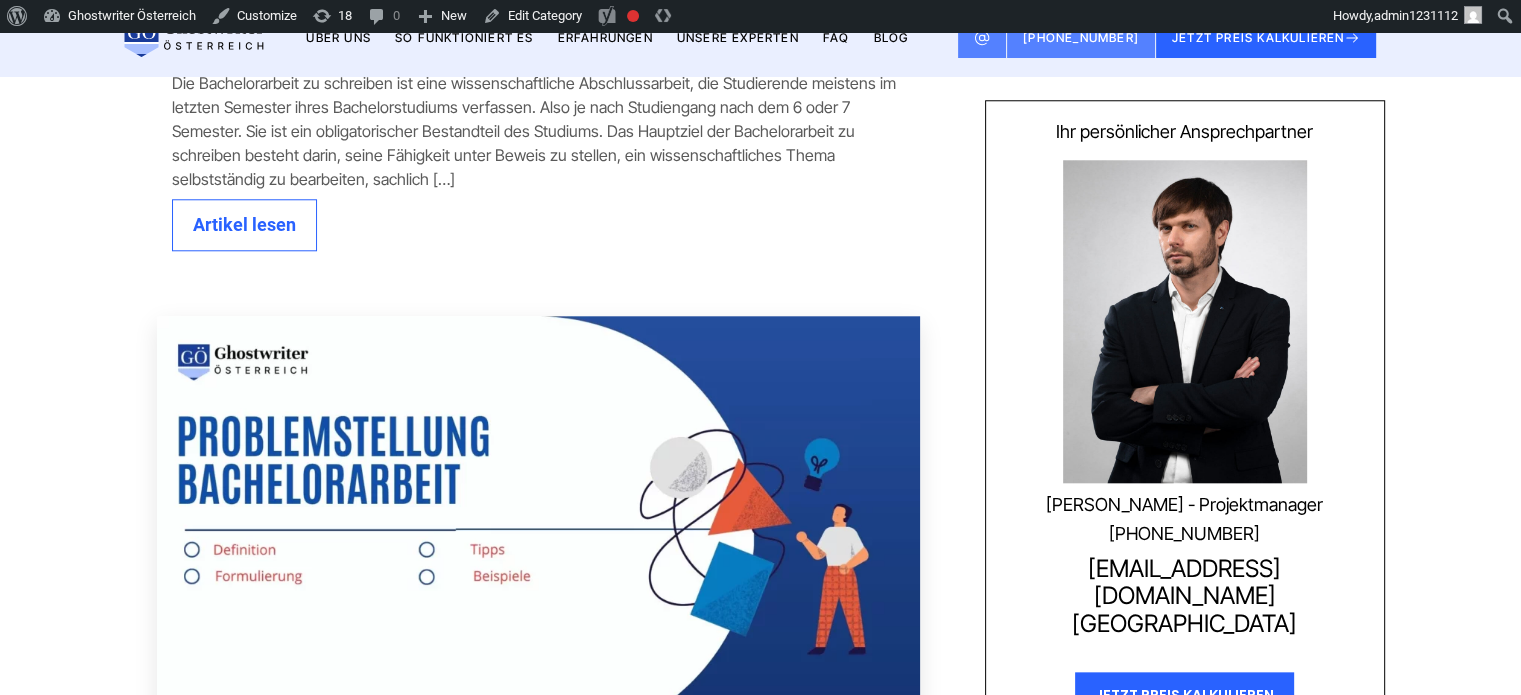 click at bounding box center (538, 530) 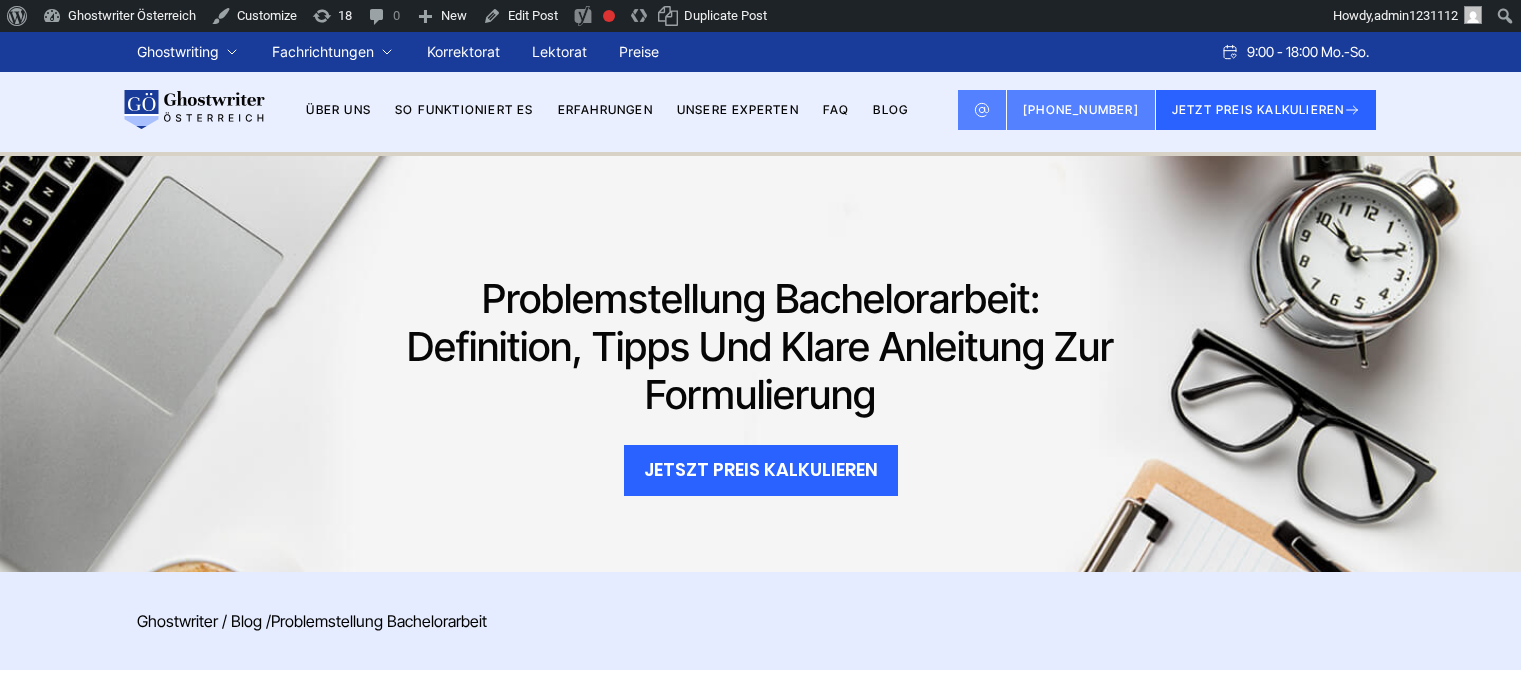 scroll, scrollTop: 0, scrollLeft: 0, axis: both 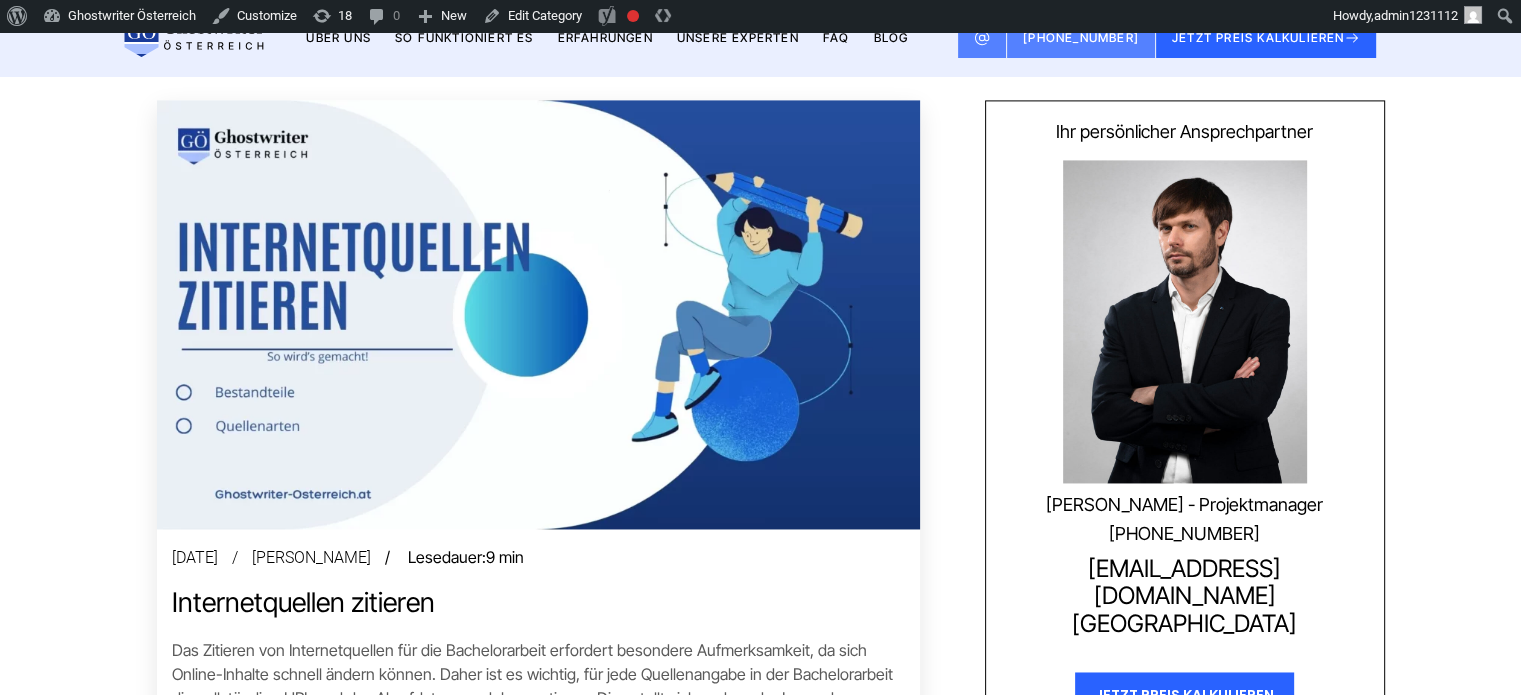 click at bounding box center (538, 314) 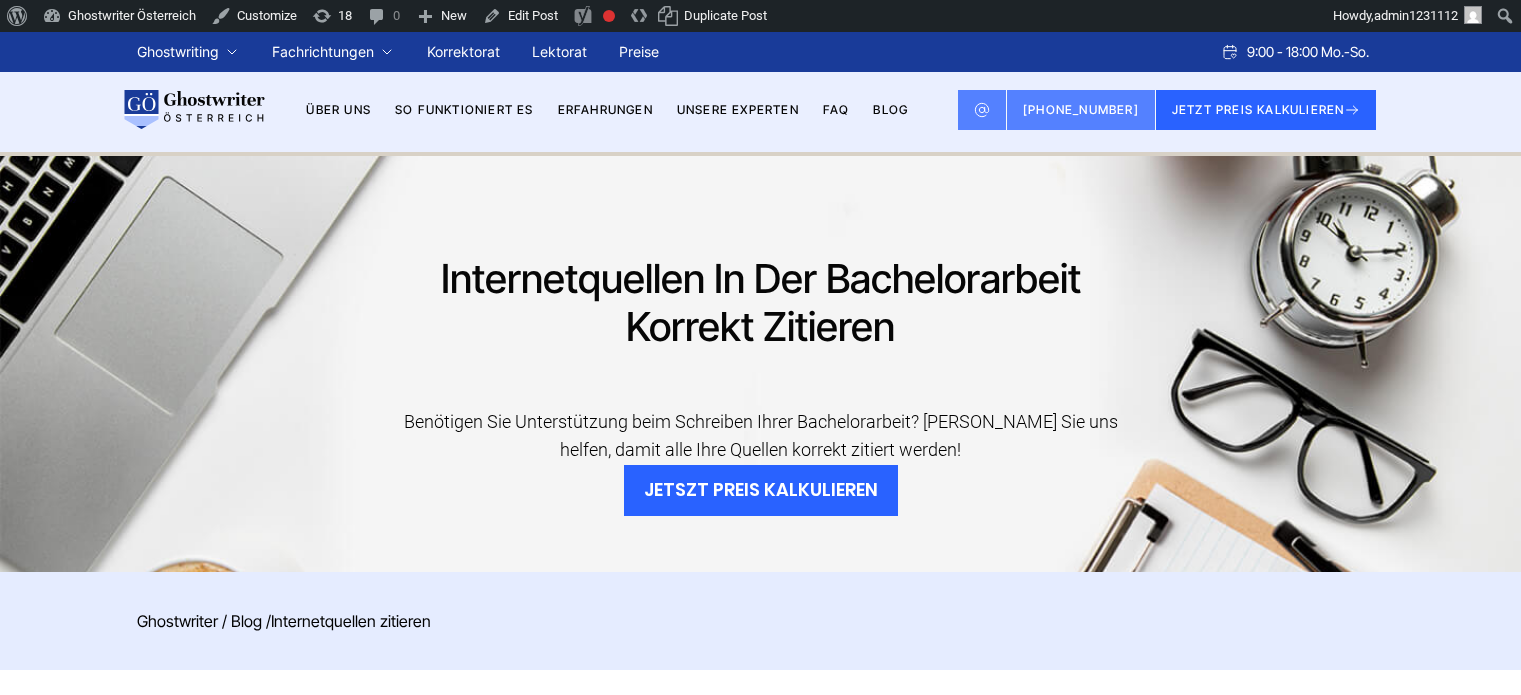 scroll, scrollTop: 0, scrollLeft: 0, axis: both 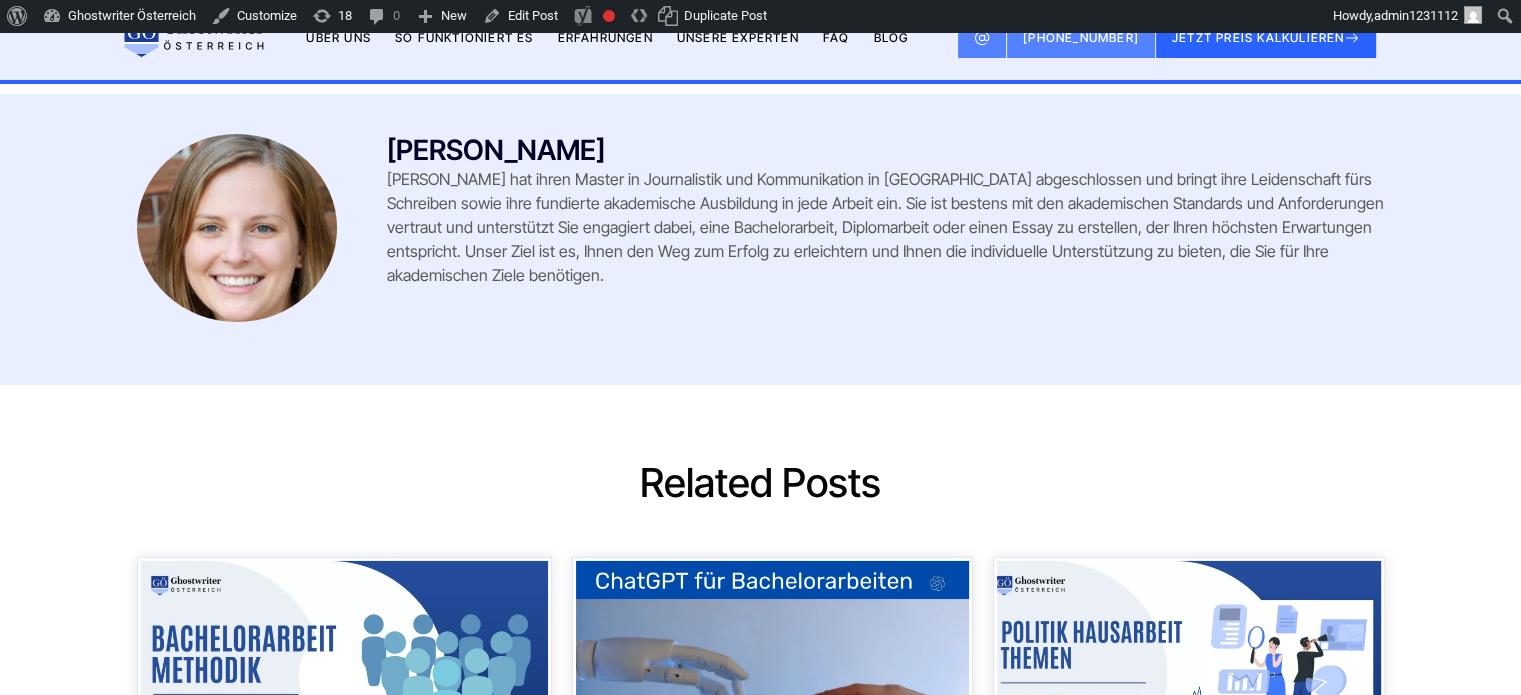 drag, startPoint x: 388, startPoint y: 230, endPoint x: 1434, endPoint y: 326, distance: 1050.3961 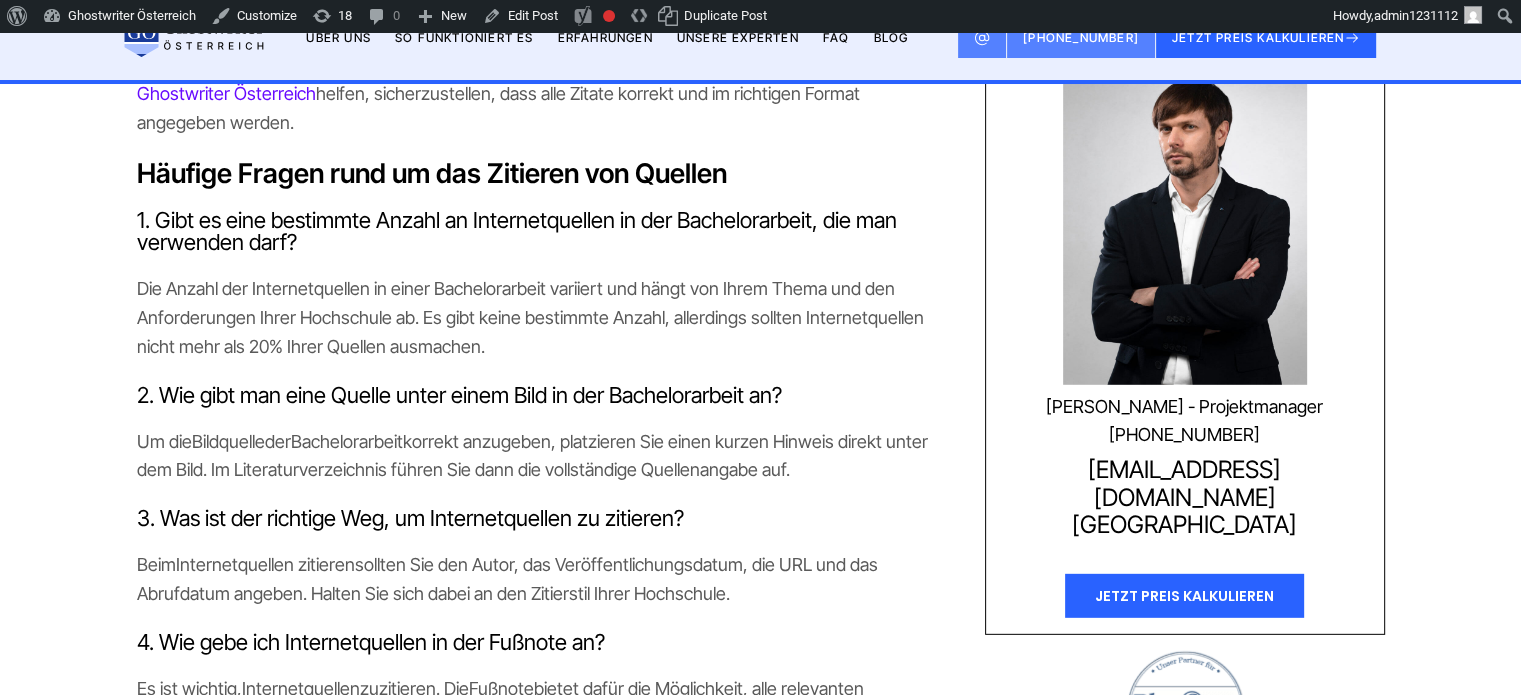 scroll, scrollTop: 5421, scrollLeft: 0, axis: vertical 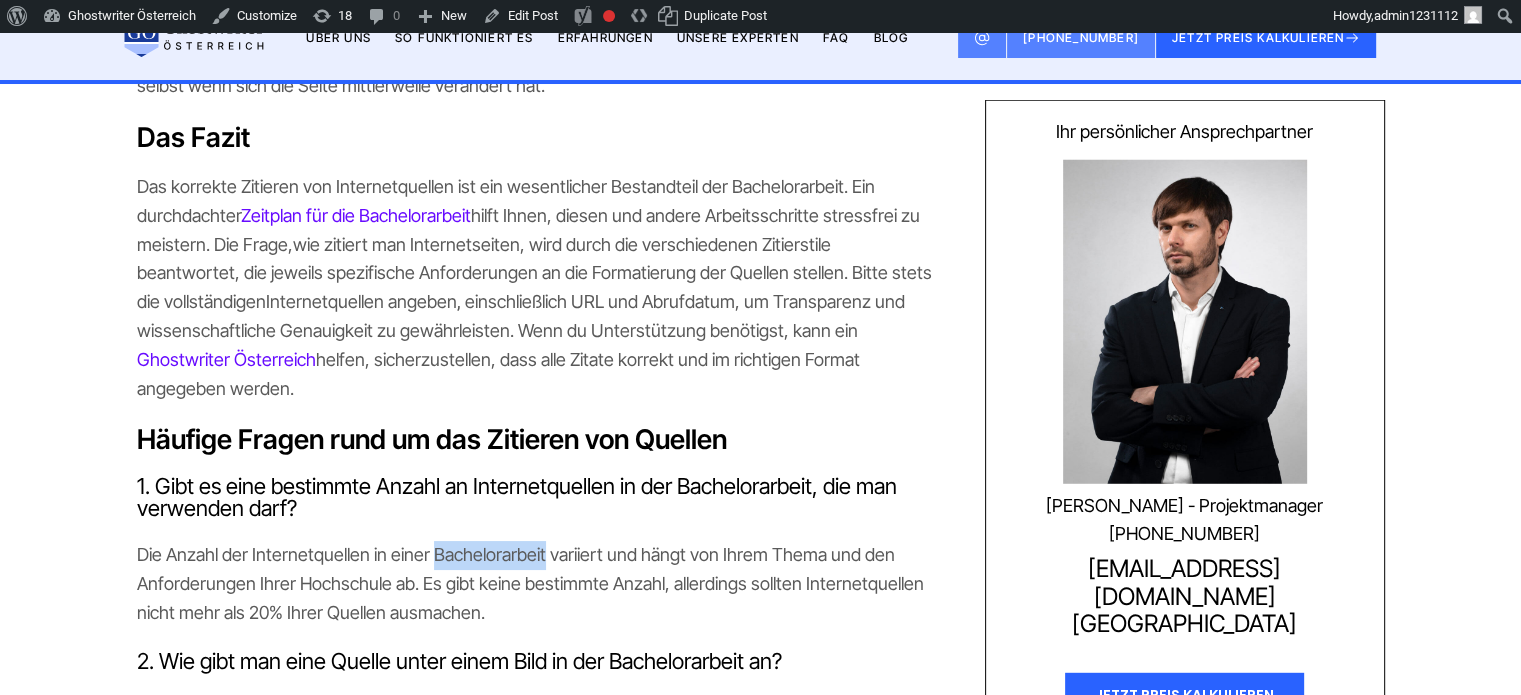 drag, startPoint x: 544, startPoint y: 628, endPoint x: 432, endPoint y: 623, distance: 112.11155 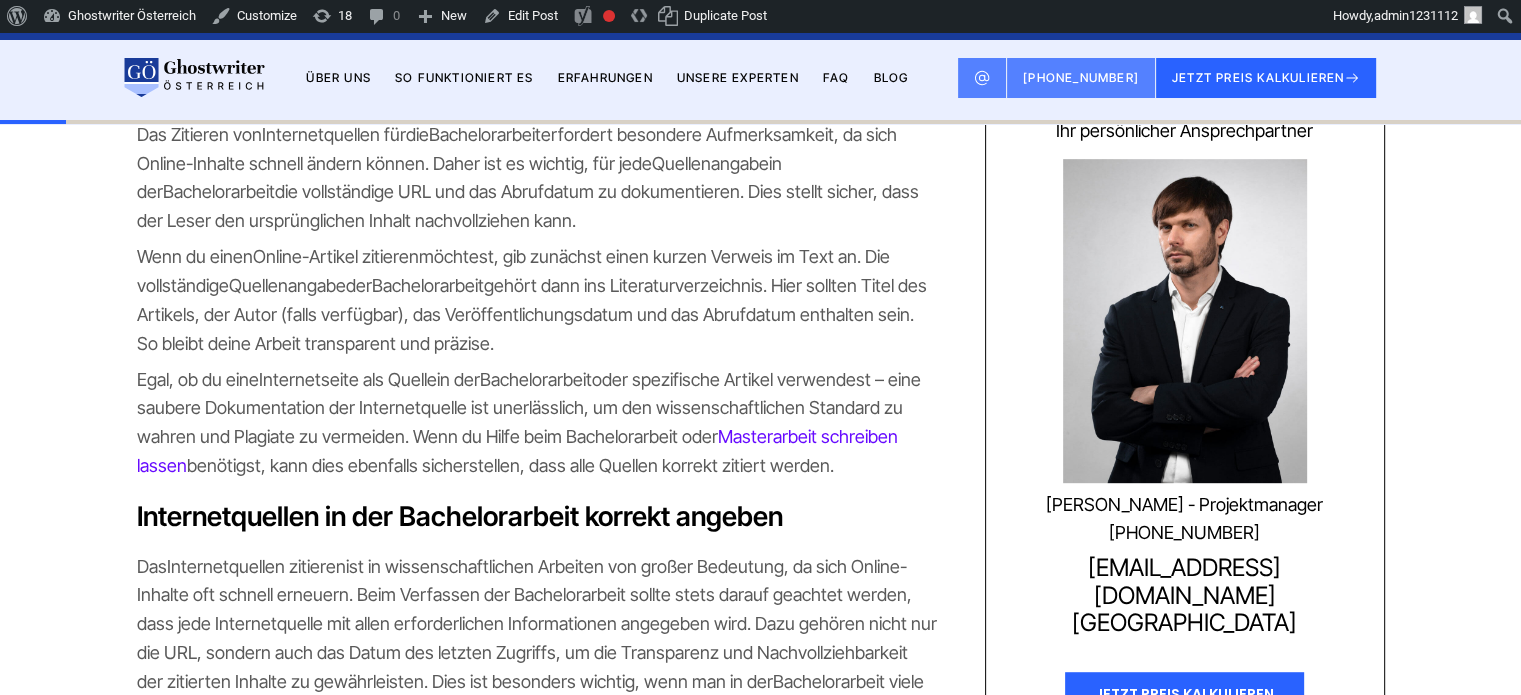 scroll, scrollTop: 0, scrollLeft: 0, axis: both 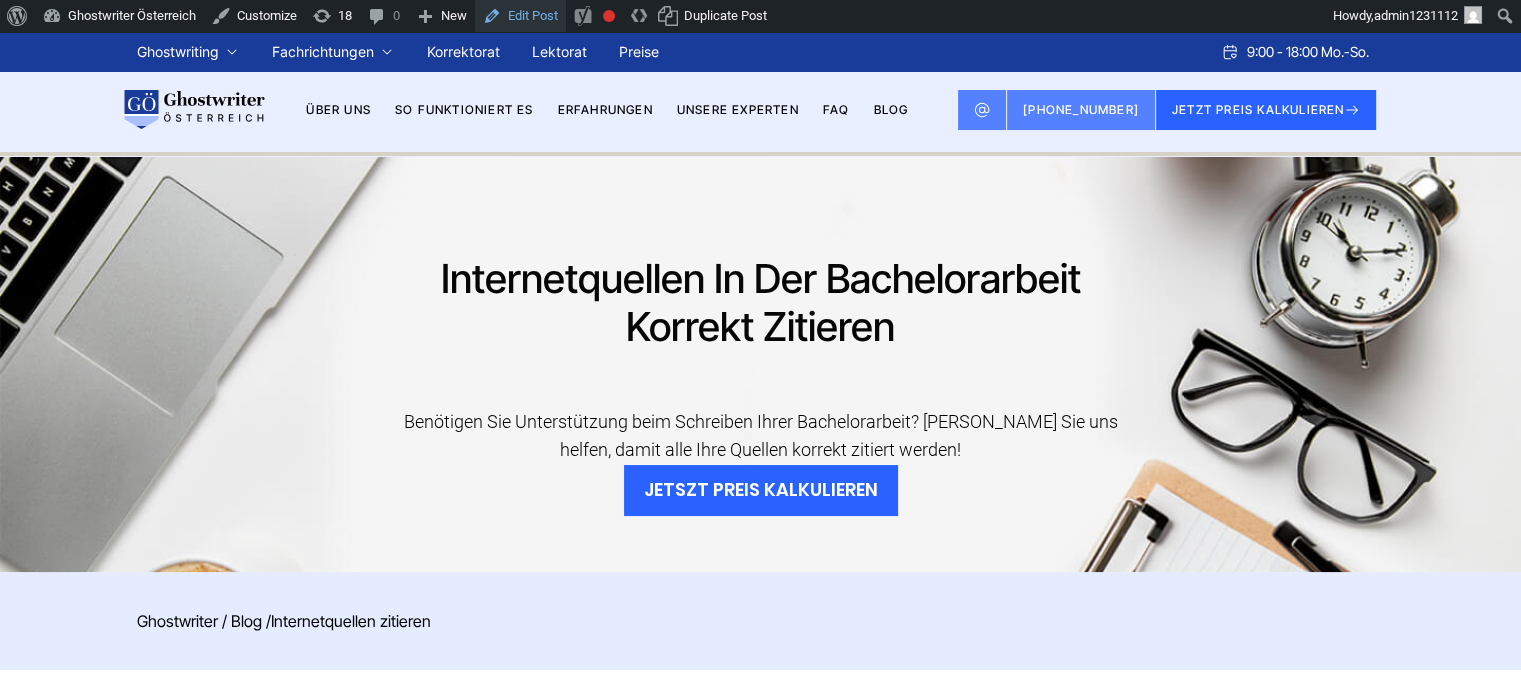 click on "Edit Post" at bounding box center [520, 16] 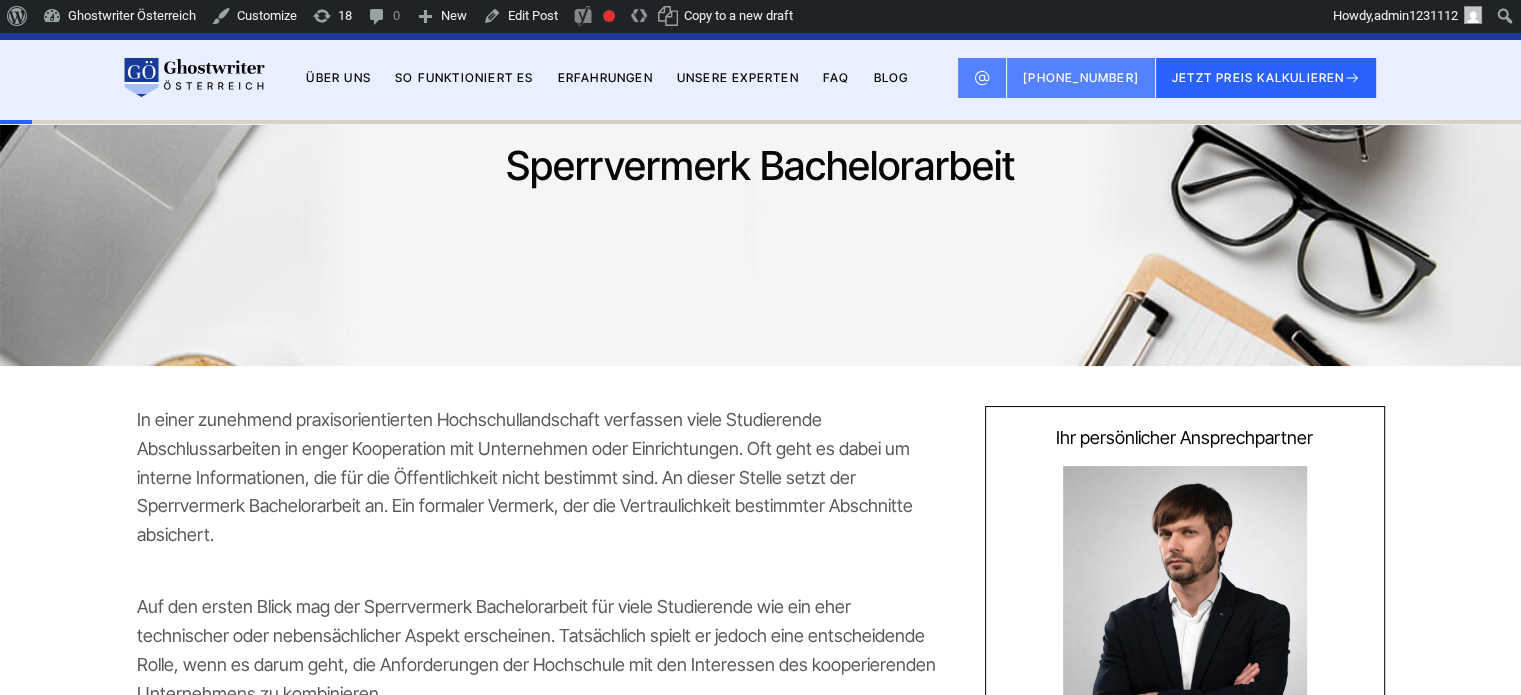 scroll, scrollTop: 0, scrollLeft: 0, axis: both 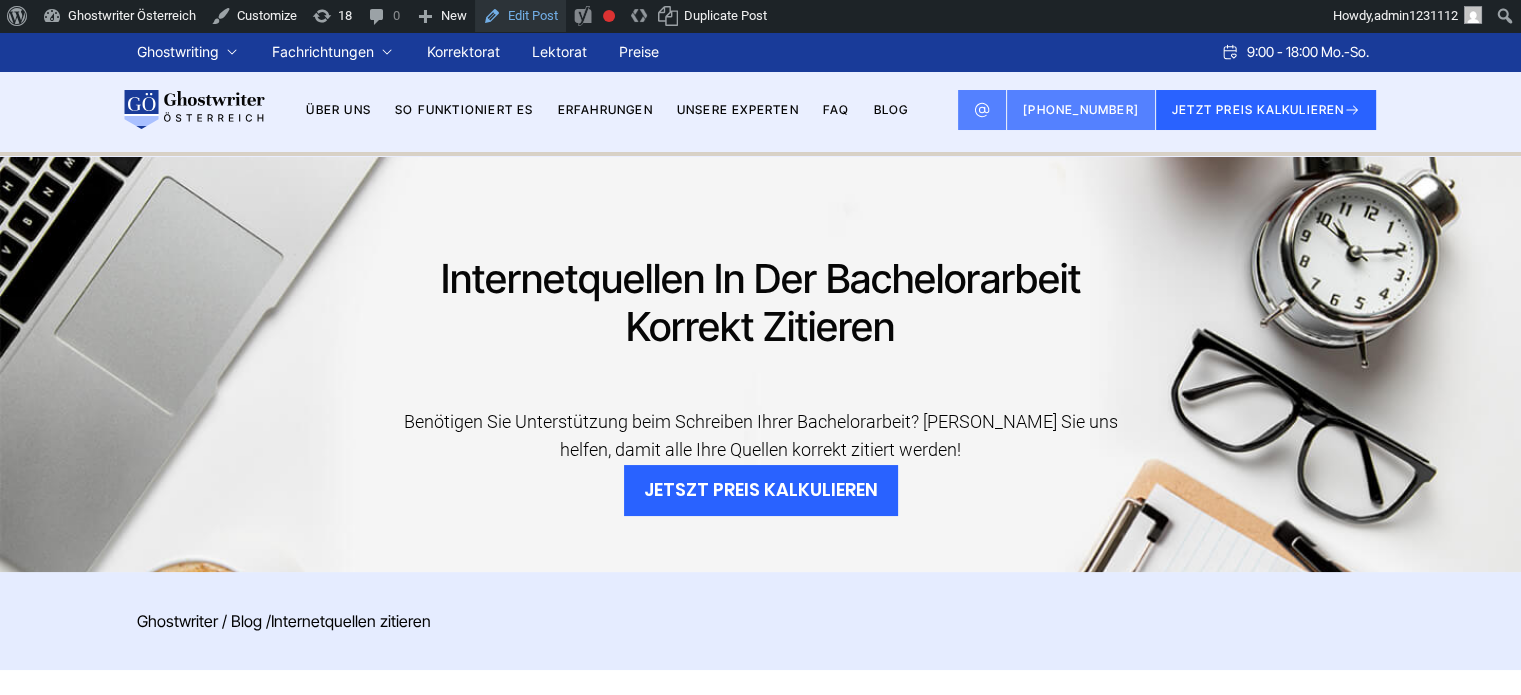 click on "Edit Post" at bounding box center [520, 16] 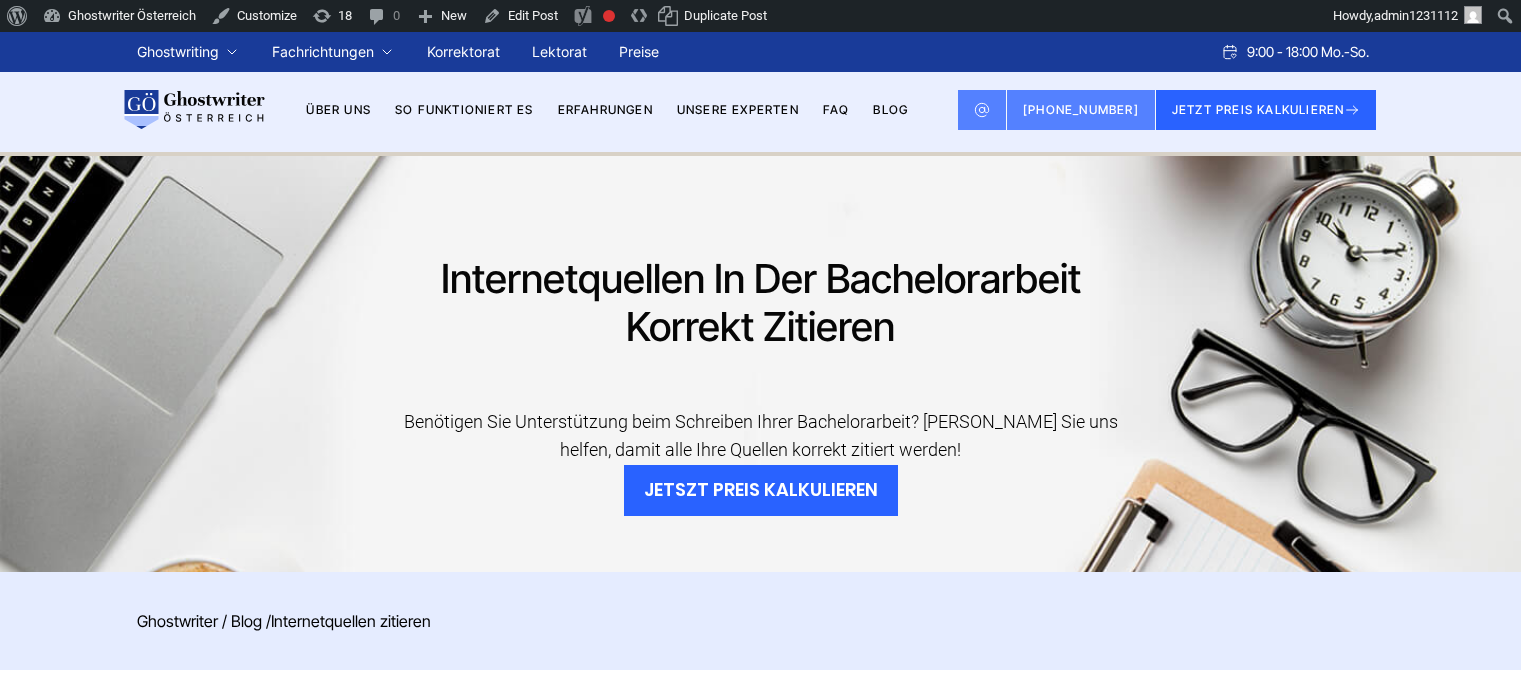 scroll, scrollTop: 0, scrollLeft: 0, axis: both 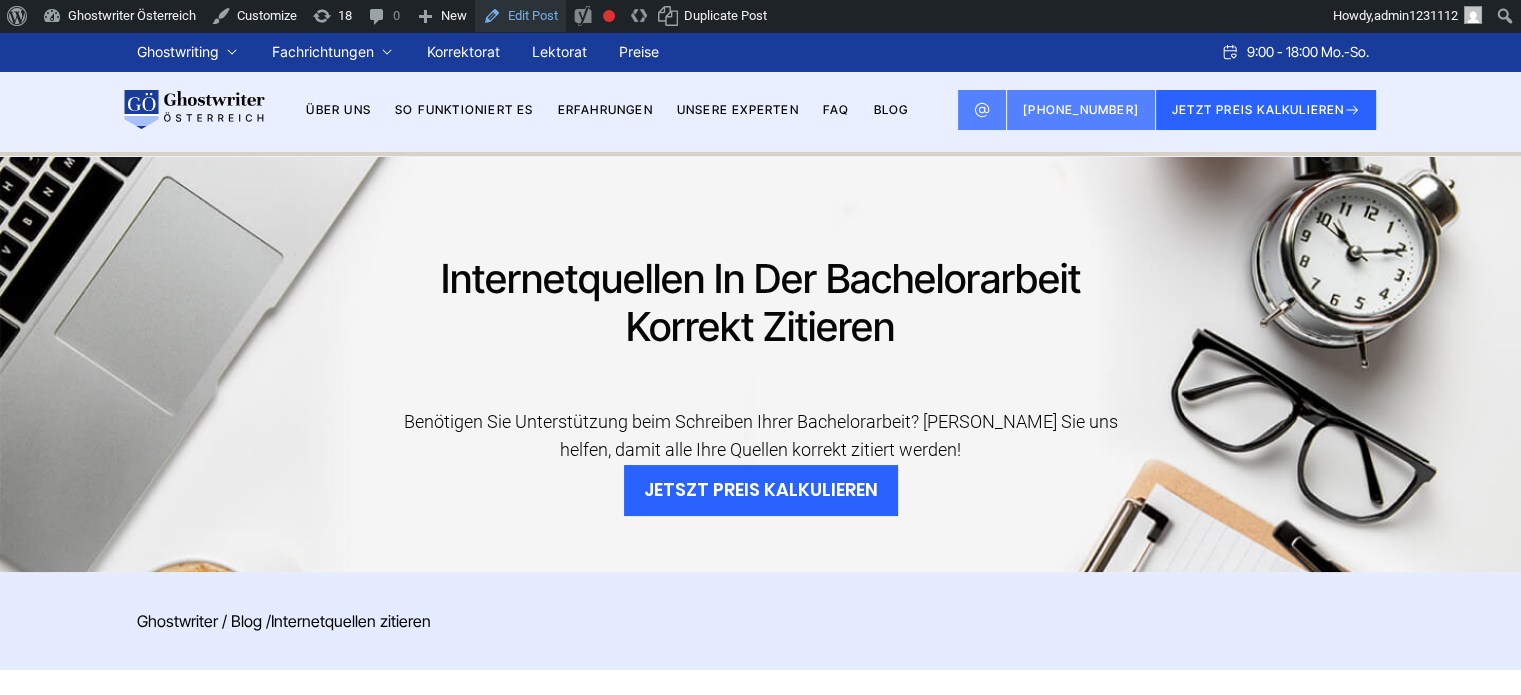 click on "Edit Post" at bounding box center [520, 16] 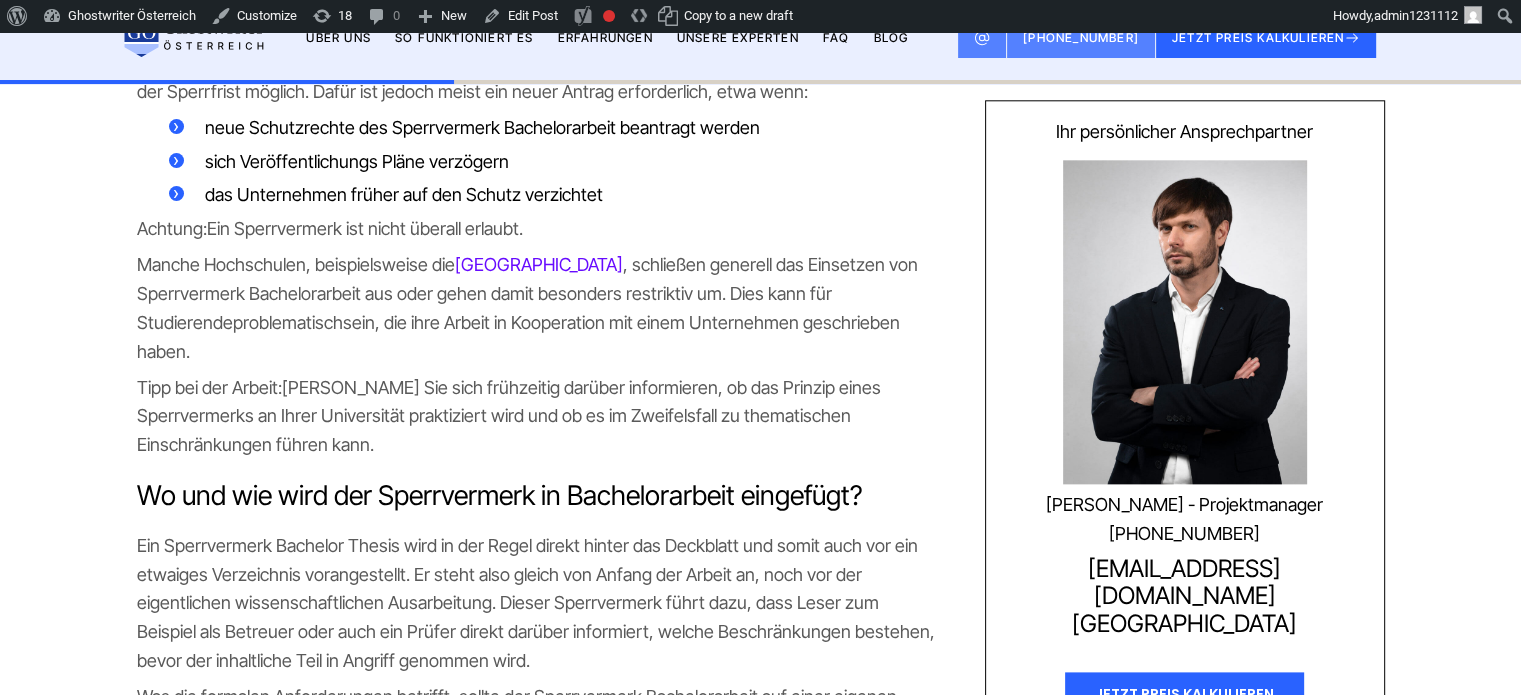 scroll, scrollTop: 2300, scrollLeft: 0, axis: vertical 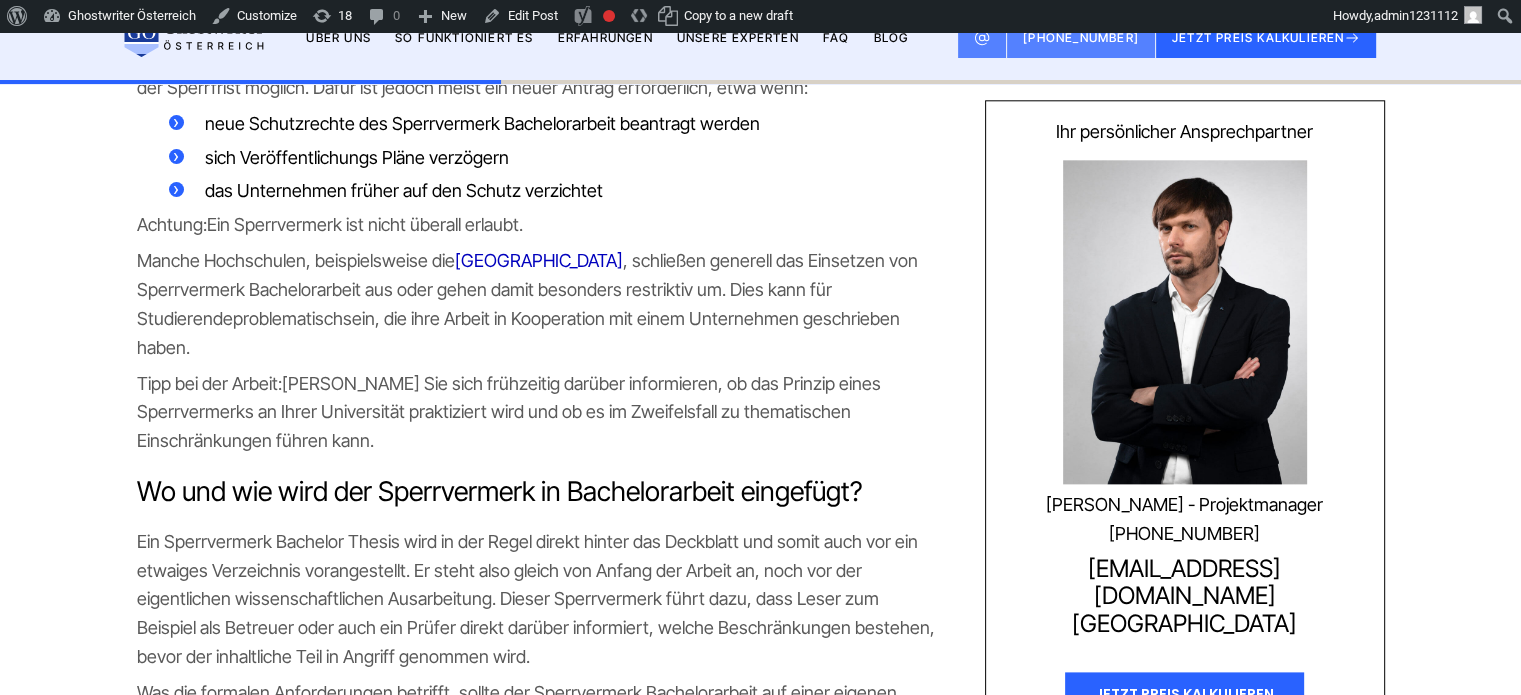 click on "[GEOGRAPHIC_DATA]" at bounding box center (539, 260) 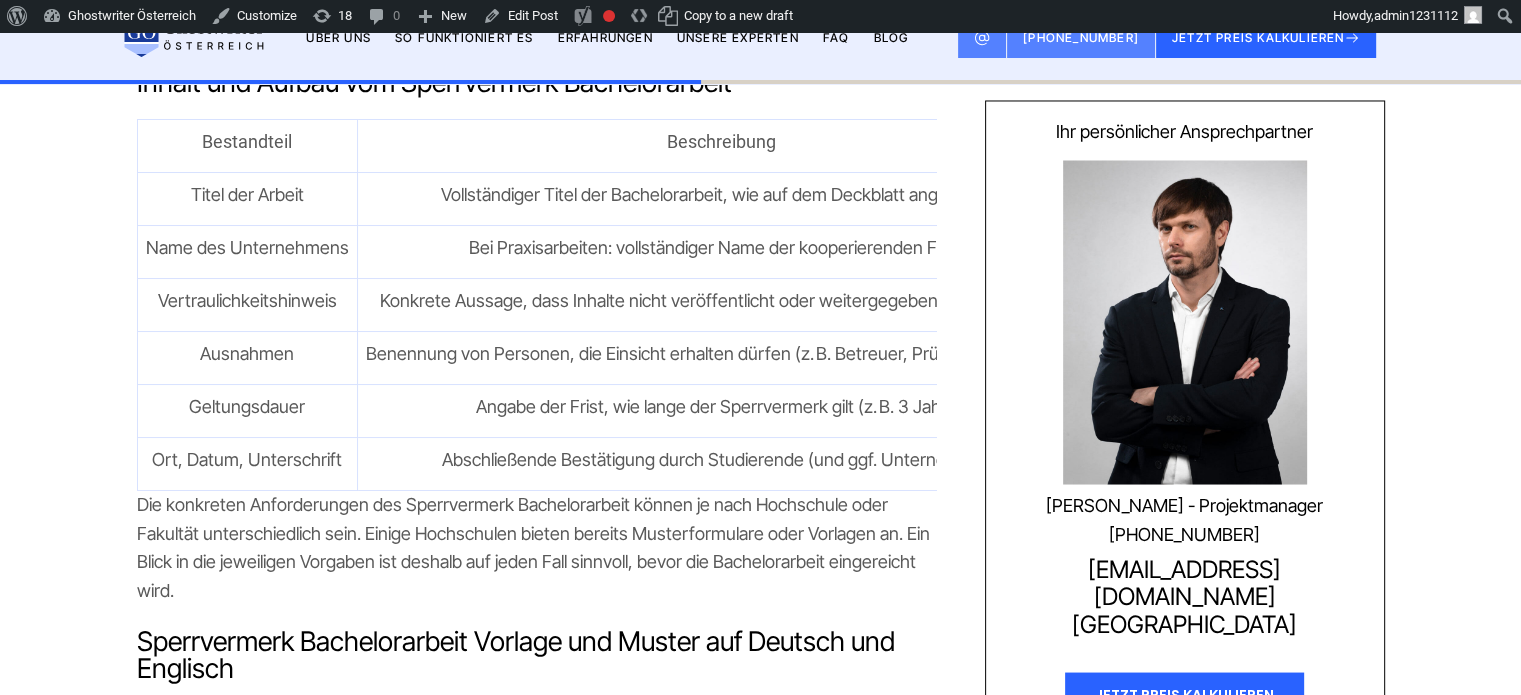 scroll, scrollTop: 3600, scrollLeft: 0, axis: vertical 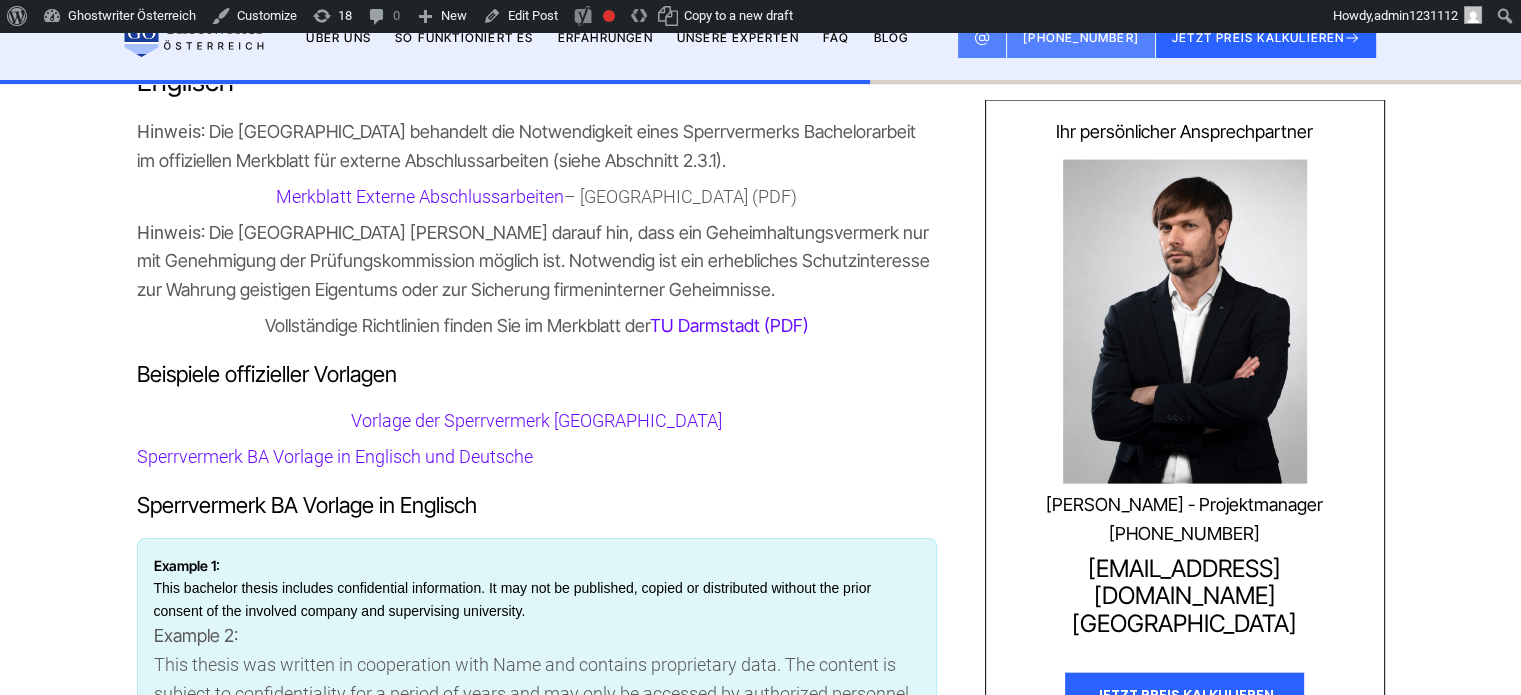 click on "Vollständige Richtlinien finden Sie im Merkblatt der" at bounding box center (457, 325) 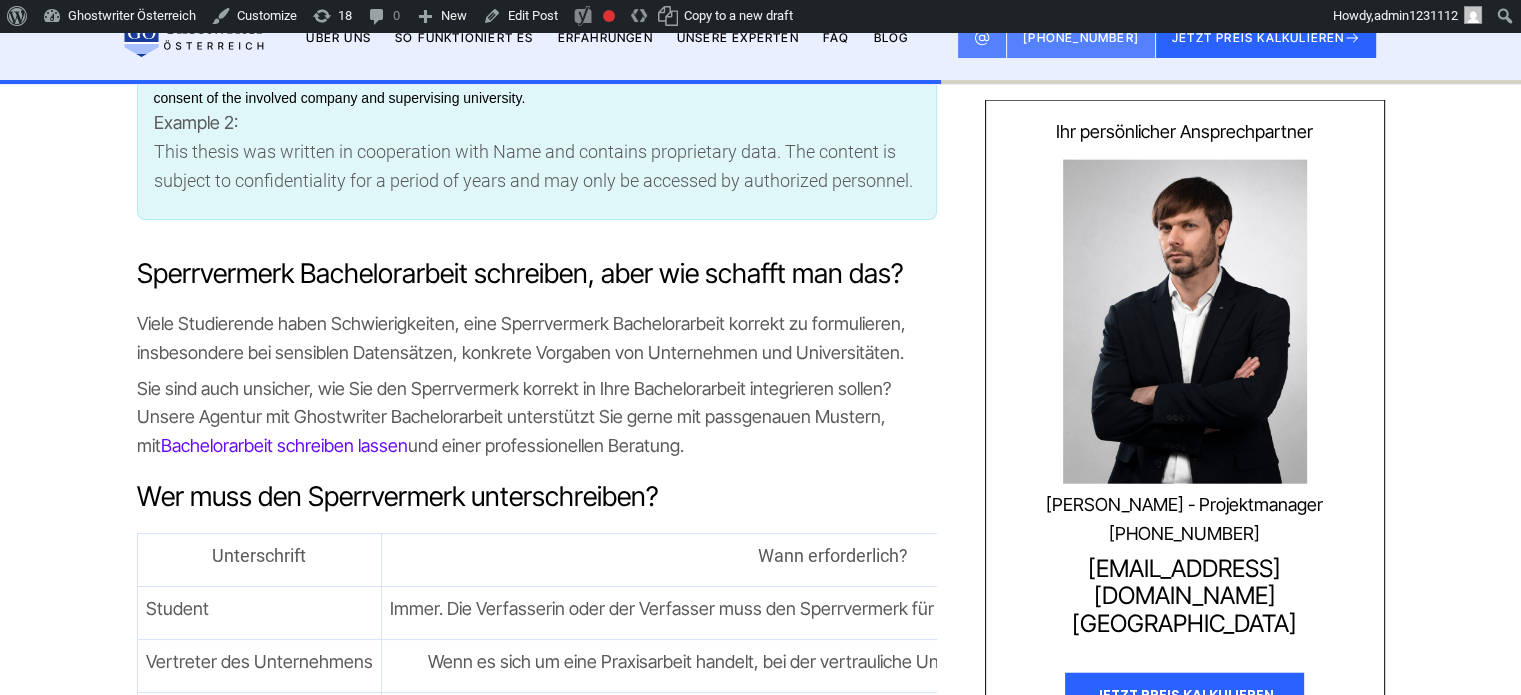 scroll, scrollTop: 4500, scrollLeft: 0, axis: vertical 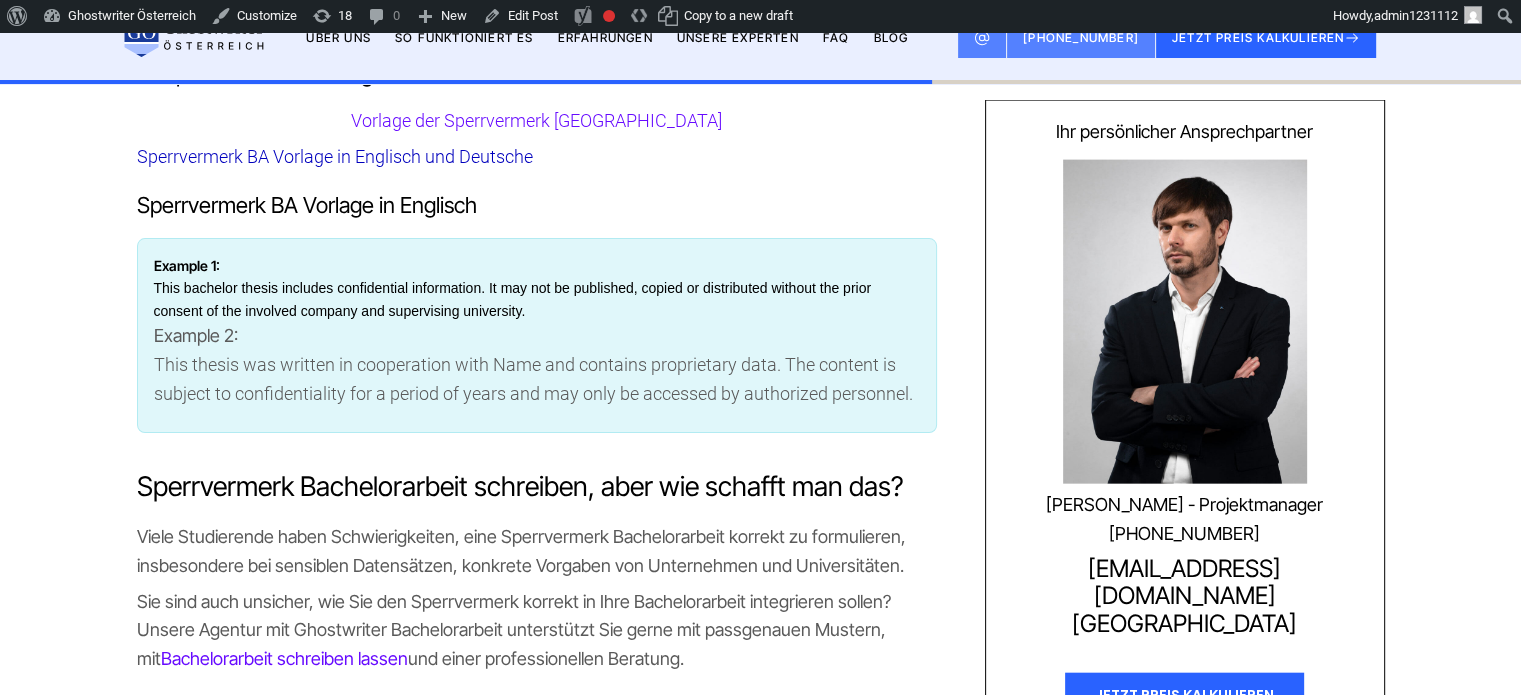 click on "Sperrvermerk BA Vorlage in Englisch und Deutsche" at bounding box center [335, 156] 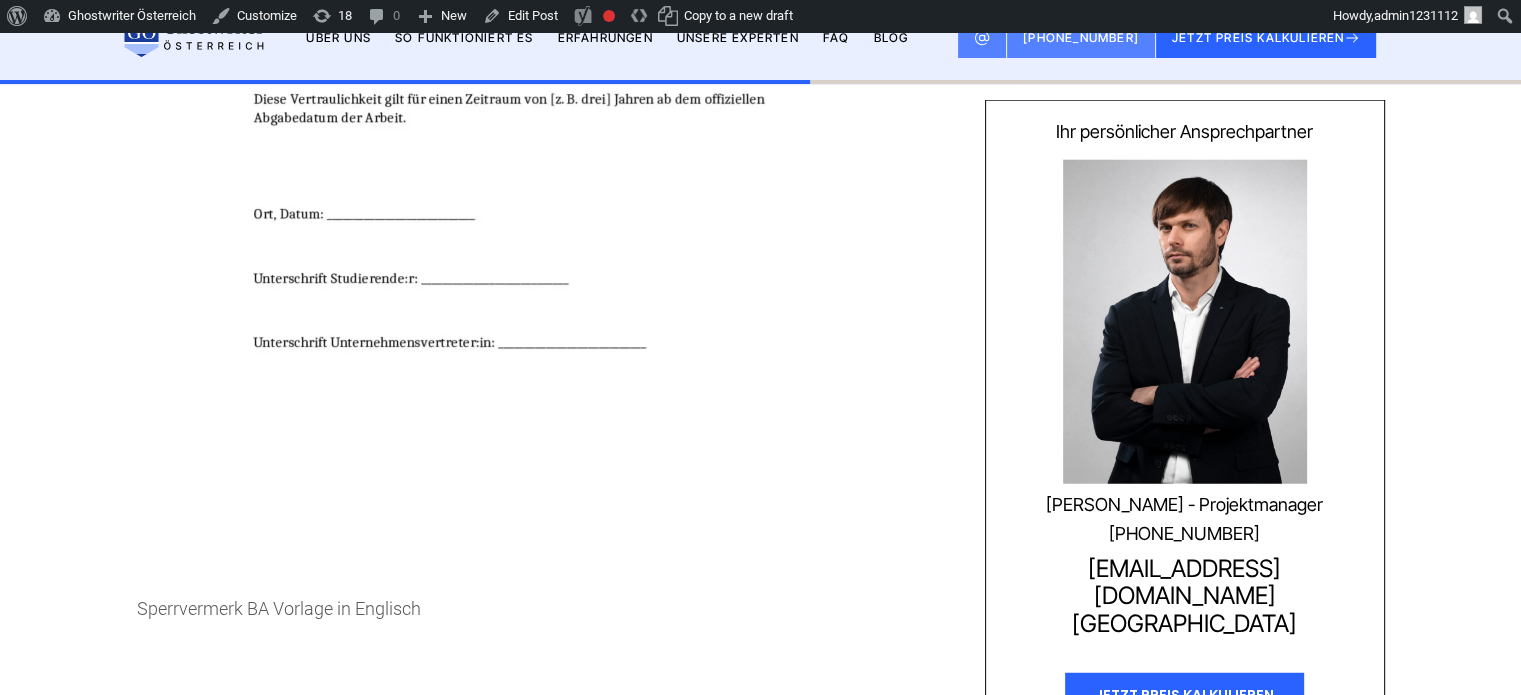 scroll, scrollTop: 4800, scrollLeft: 0, axis: vertical 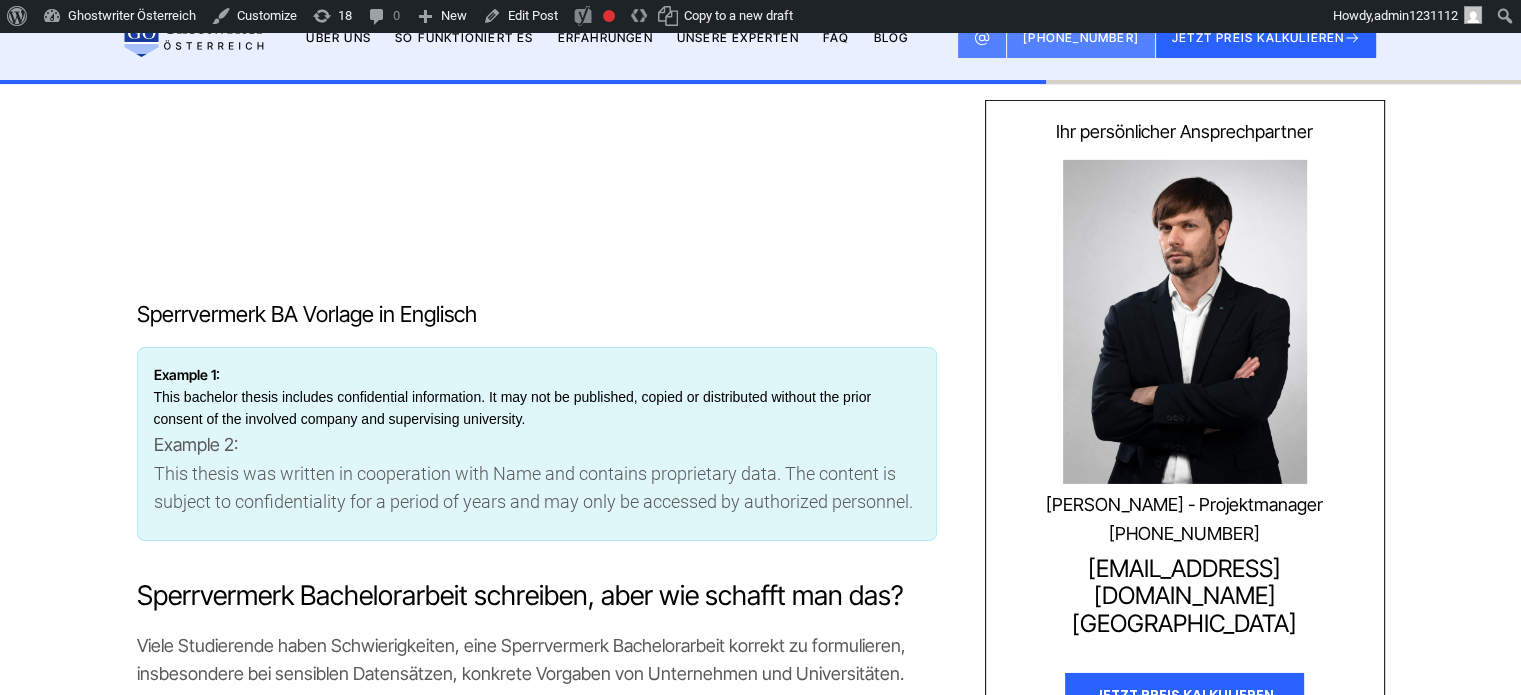 click at bounding box center (532, -240) 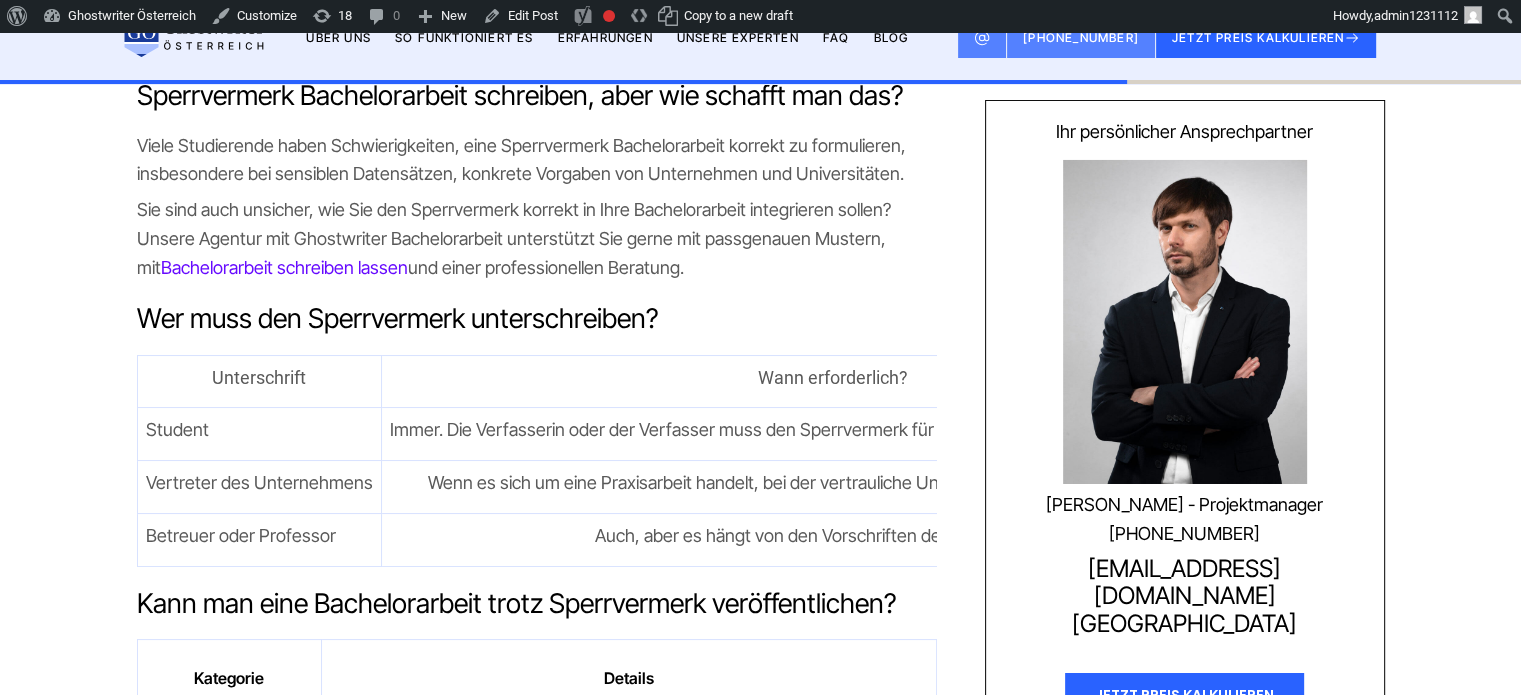 scroll, scrollTop: 7100, scrollLeft: 0, axis: vertical 